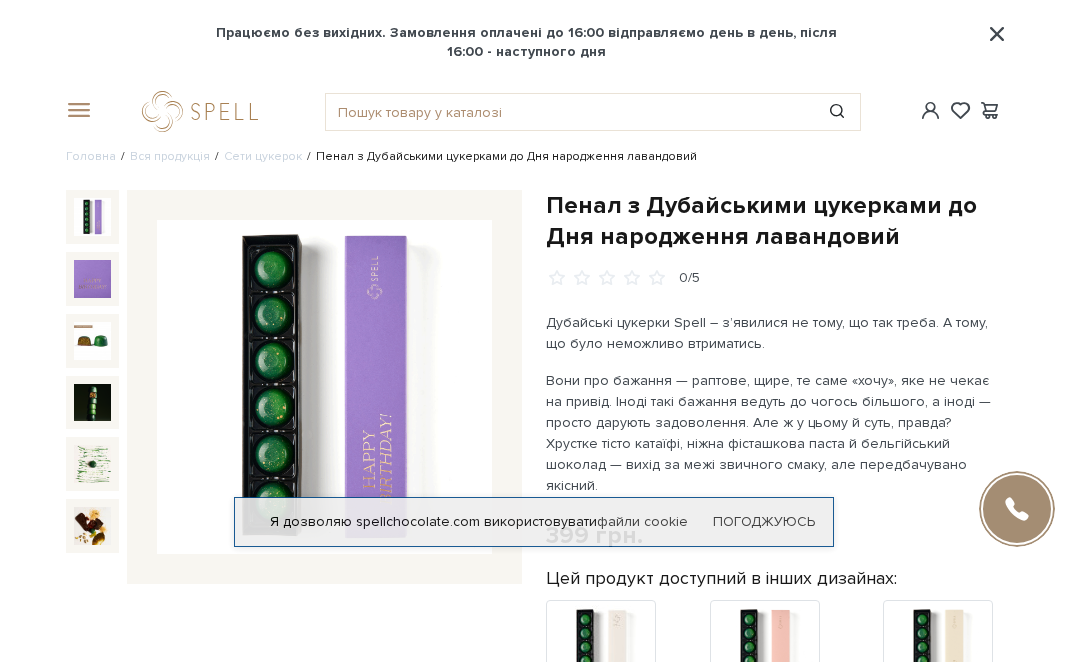 scroll, scrollTop: 0, scrollLeft: 0, axis: both 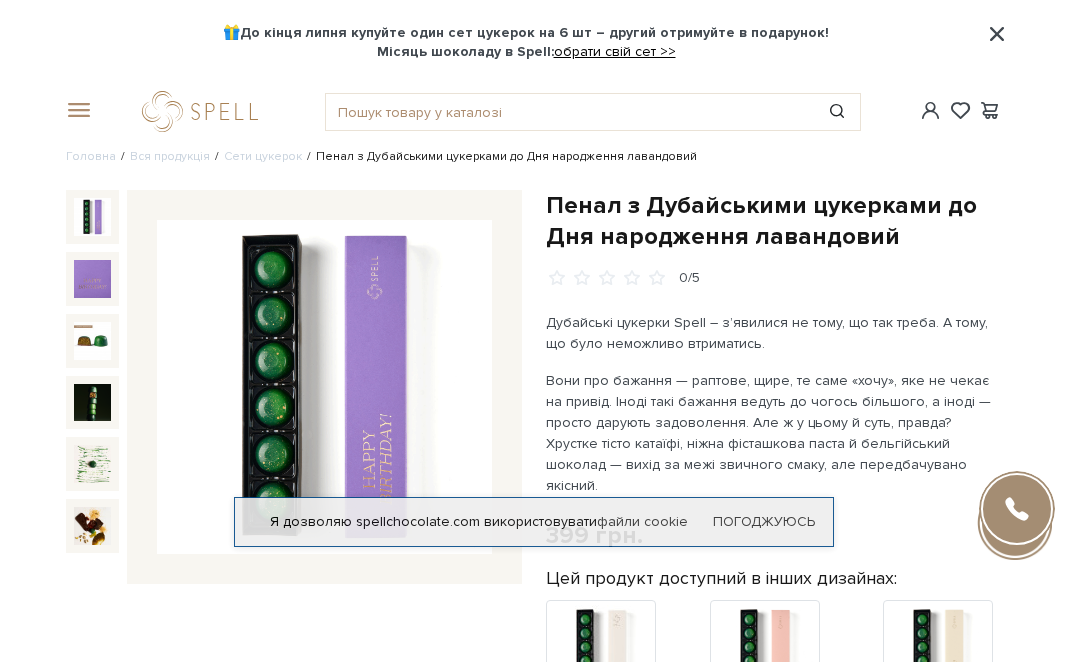 click on "обрати свій сет >>" at bounding box center (615, 51) 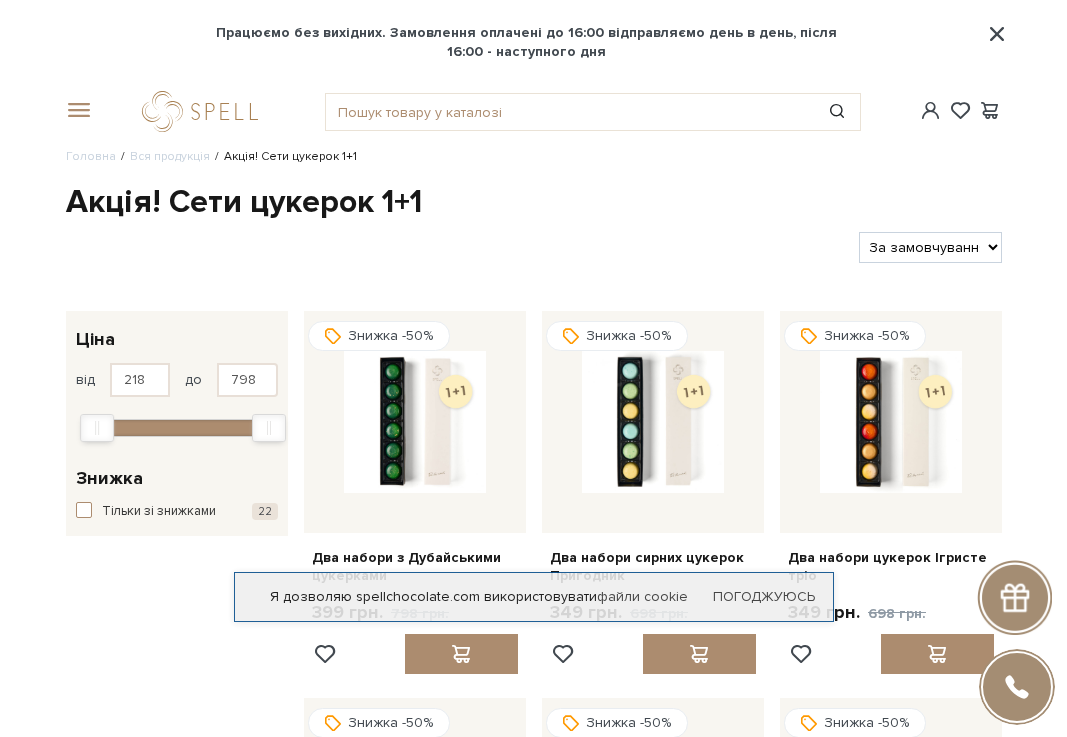 scroll, scrollTop: 0, scrollLeft: 0, axis: both 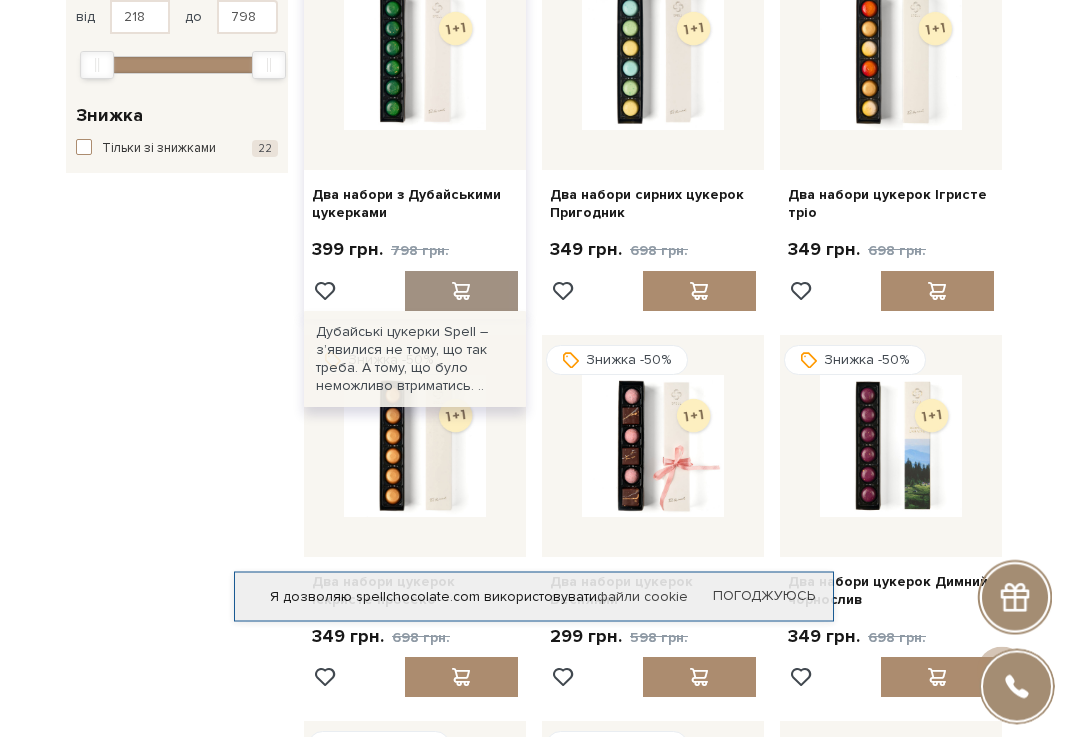 click at bounding box center (461, 292) 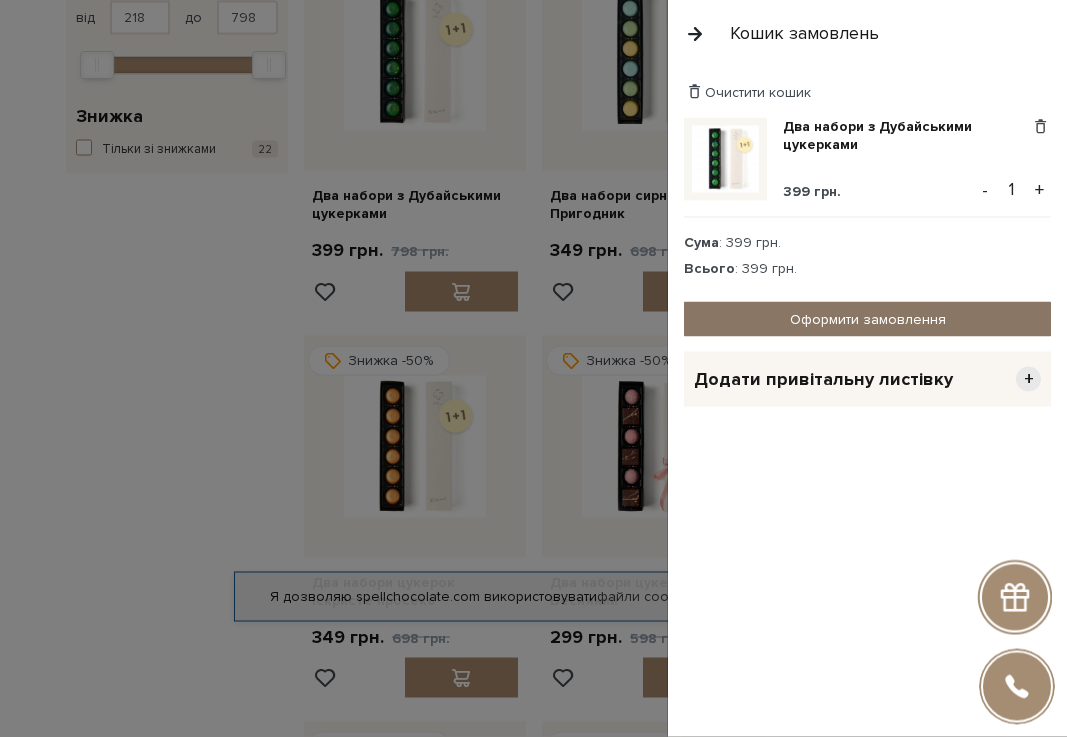 click on "Оформити замовлення" at bounding box center [867, 319] 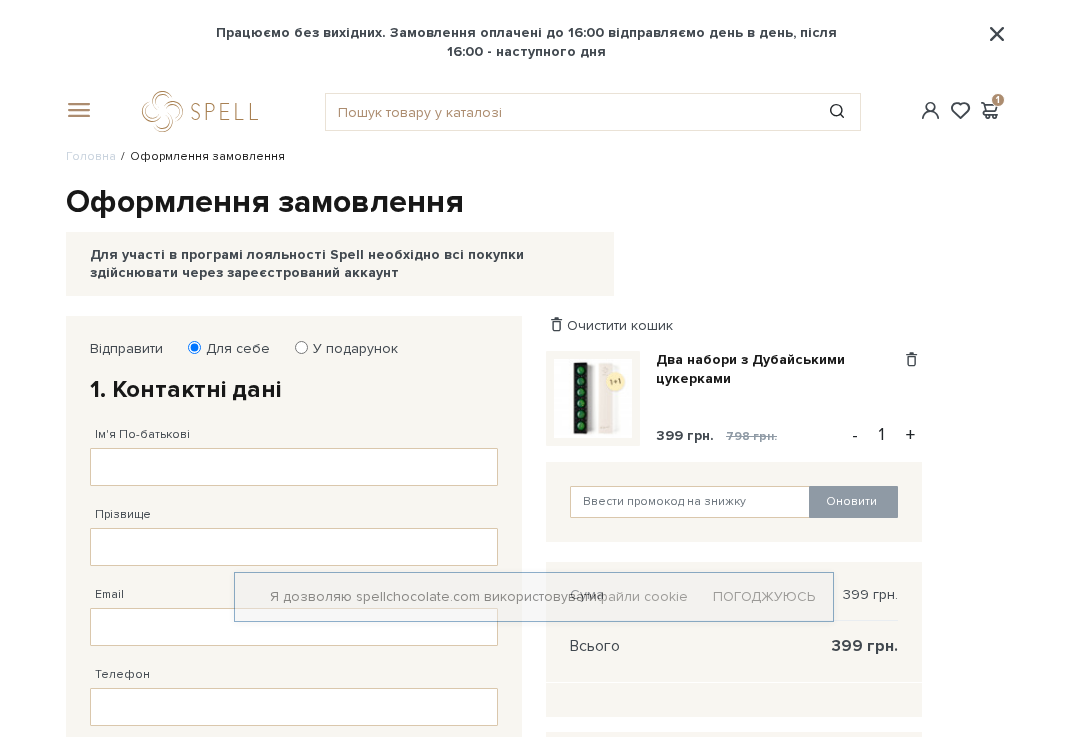 scroll, scrollTop: 0, scrollLeft: 0, axis: both 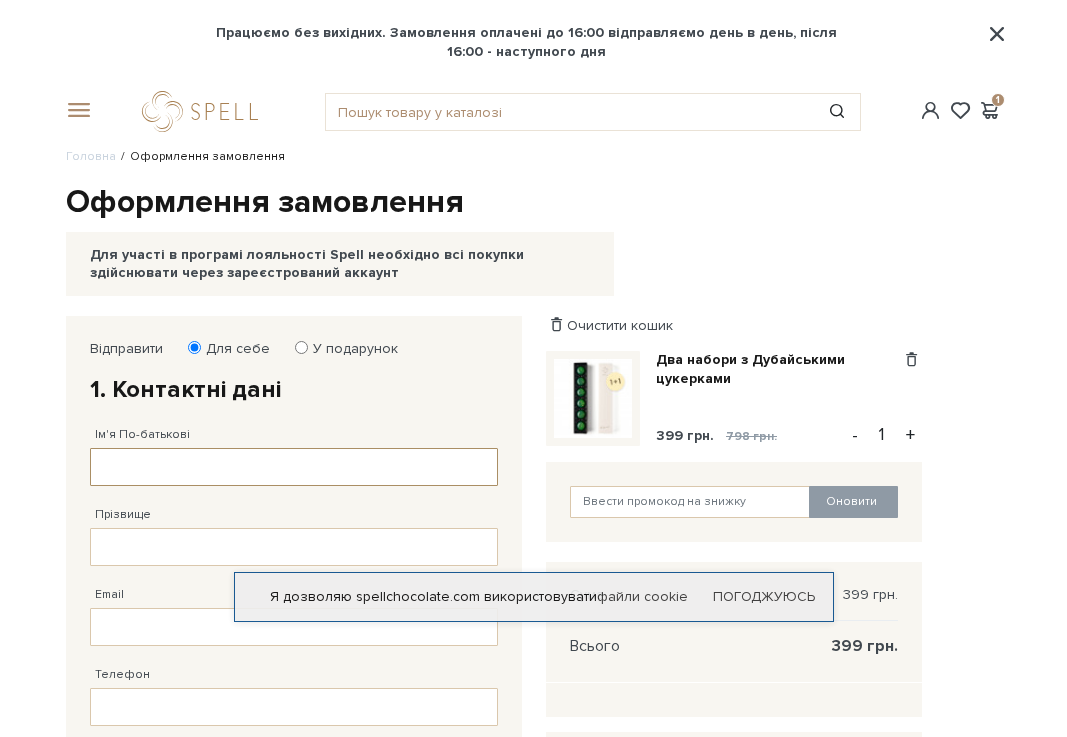 click on "Ім'я По-батькові" at bounding box center [294, 467] 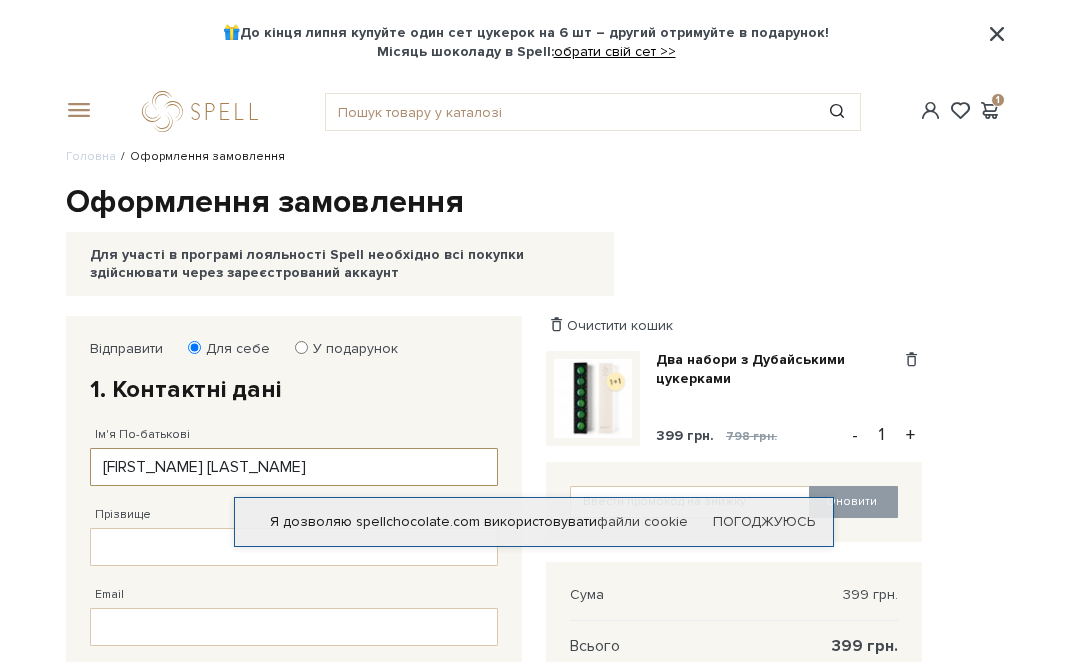 type on "[FIRST_NAME] [LAST_NAME]" 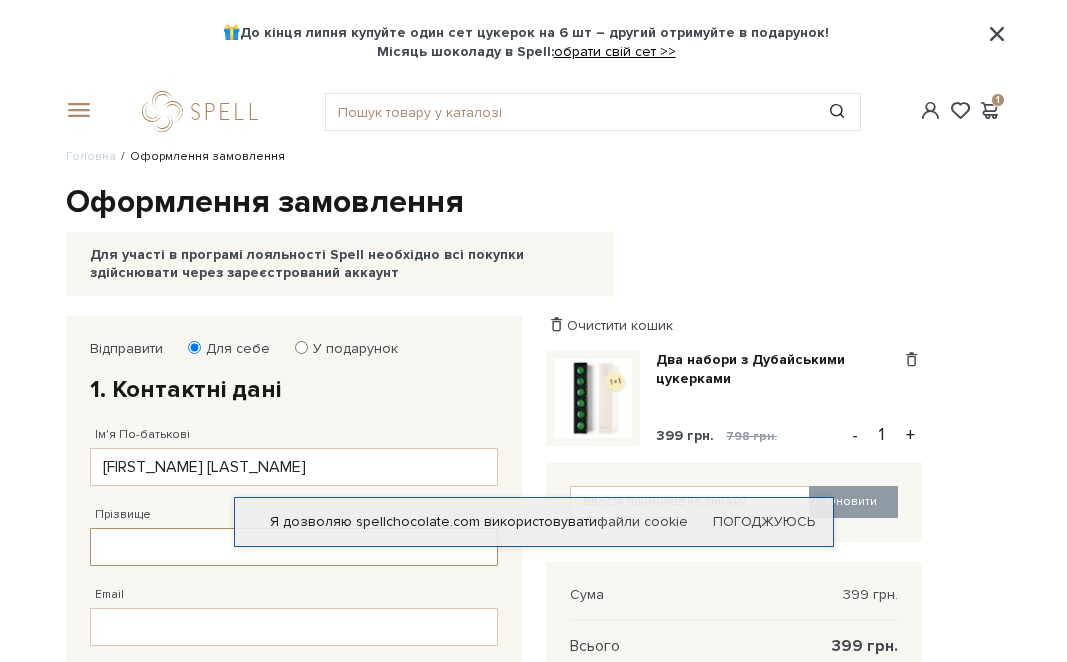 click on "Прізвище" at bounding box center (294, 547) 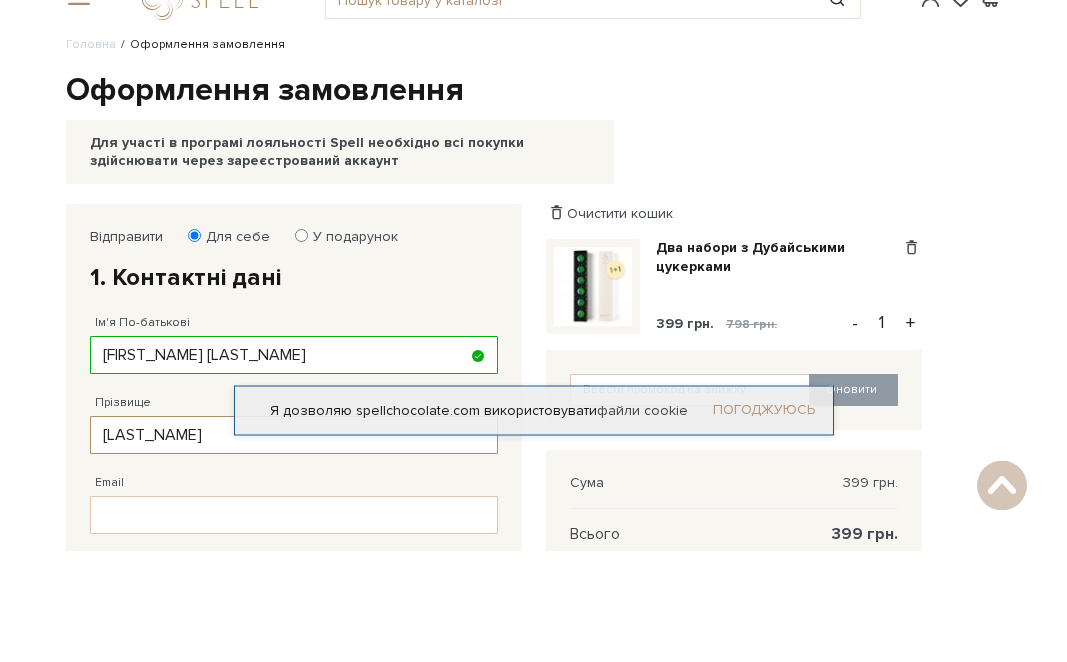 type on "[LAST_NAME]" 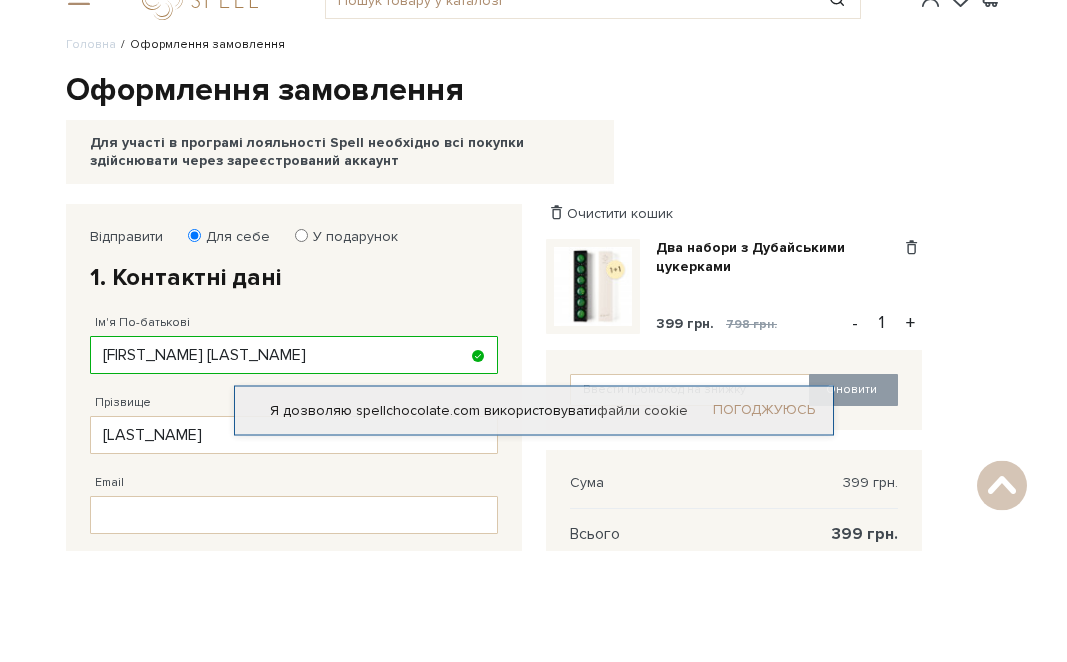 click on "Погоджуюсь" at bounding box center (764, 522) 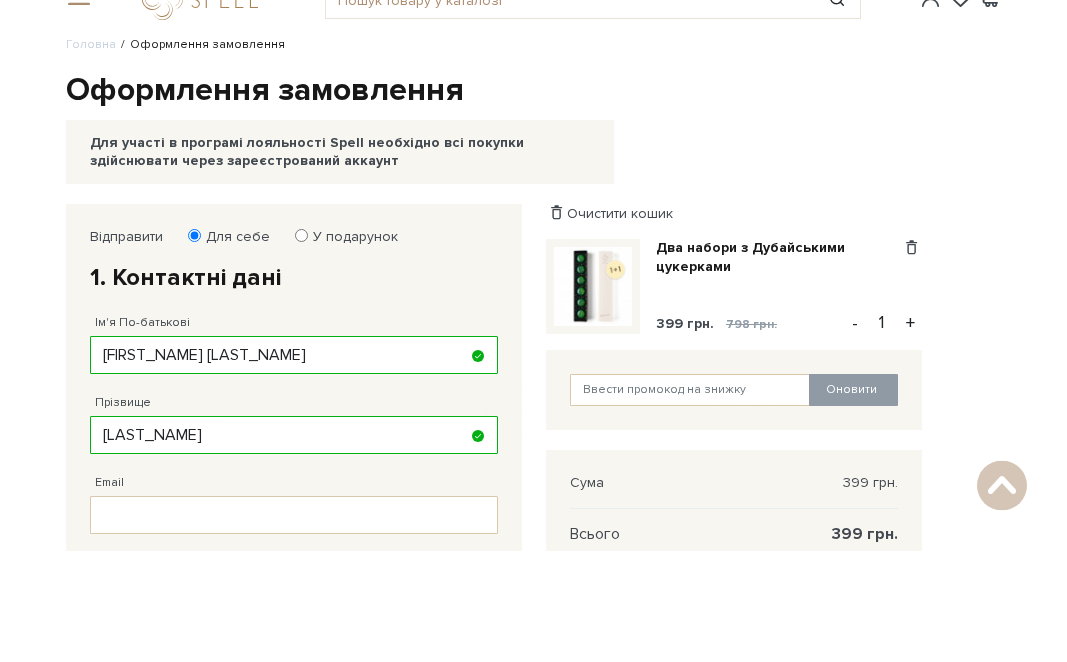 scroll, scrollTop: 112, scrollLeft: 0, axis: vertical 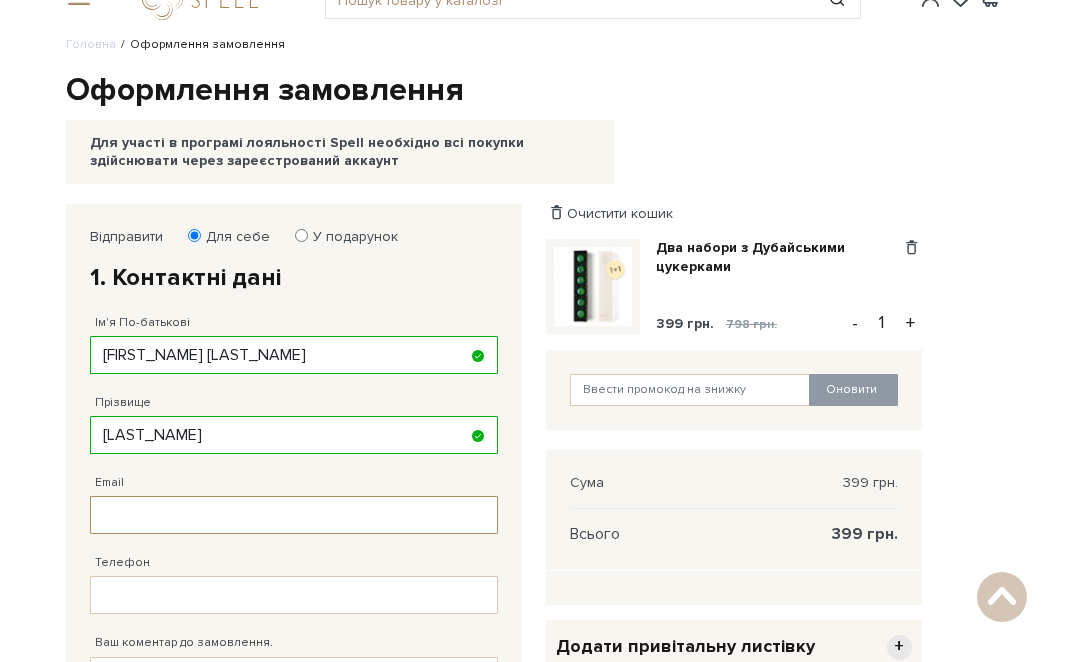 click on "Email" at bounding box center (294, 515) 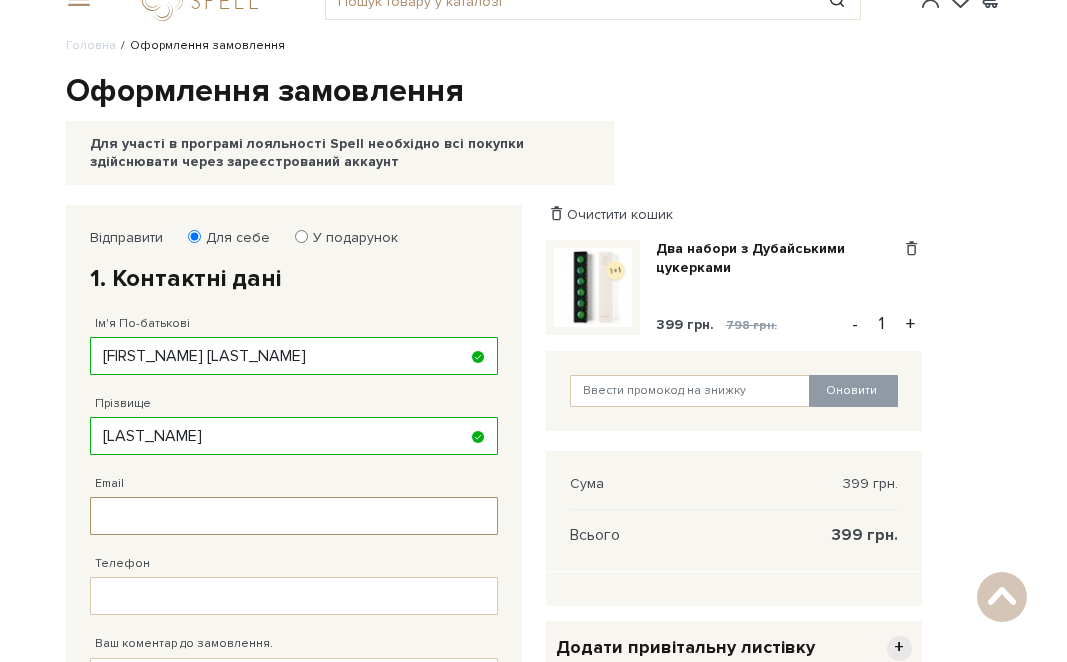 click on "Email" at bounding box center [294, 516] 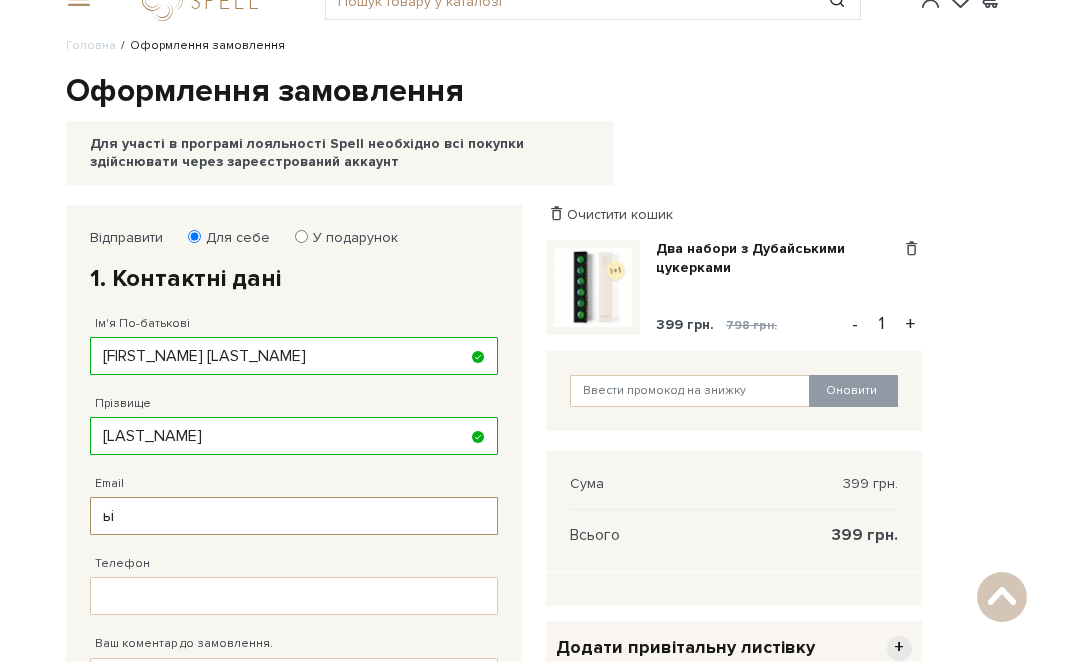 type on "ь" 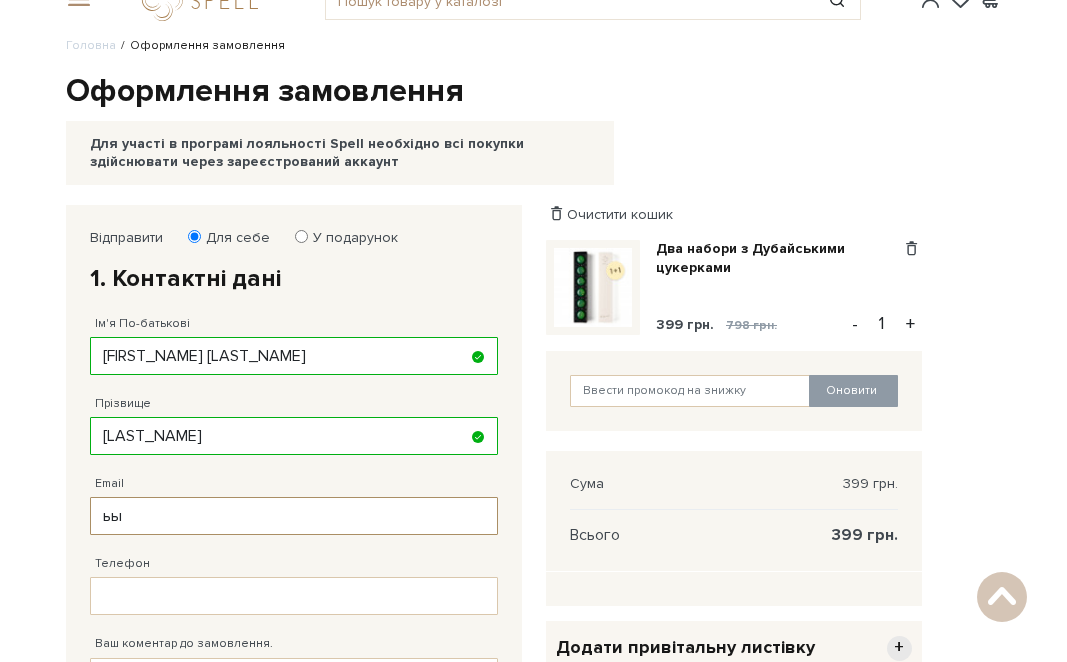 type on "ь" 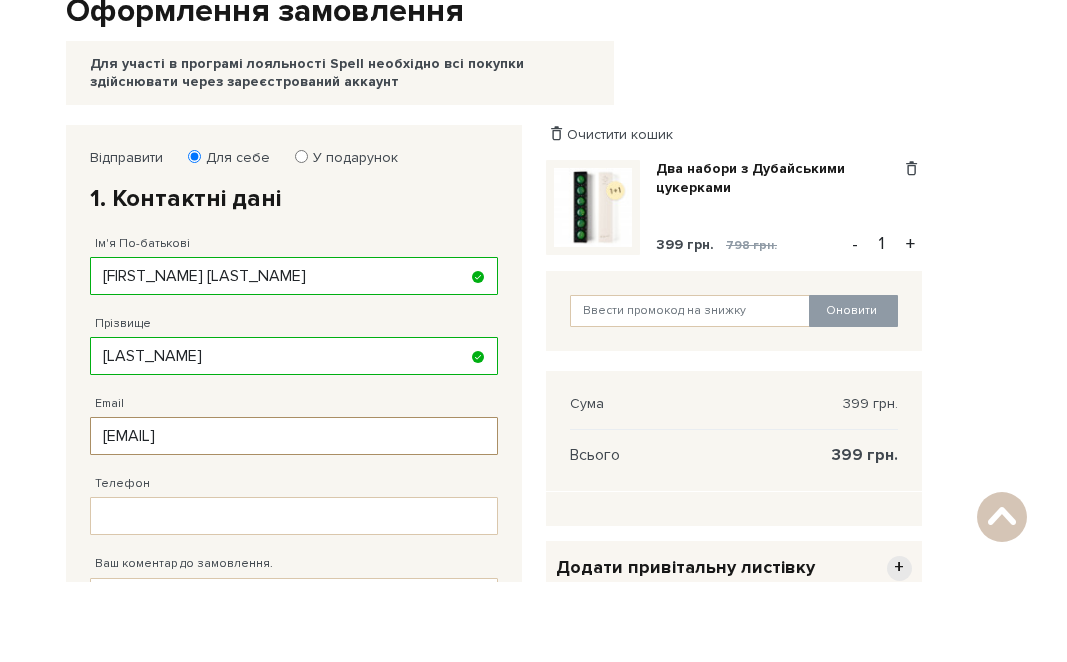 scroll, scrollTop: 192, scrollLeft: 0, axis: vertical 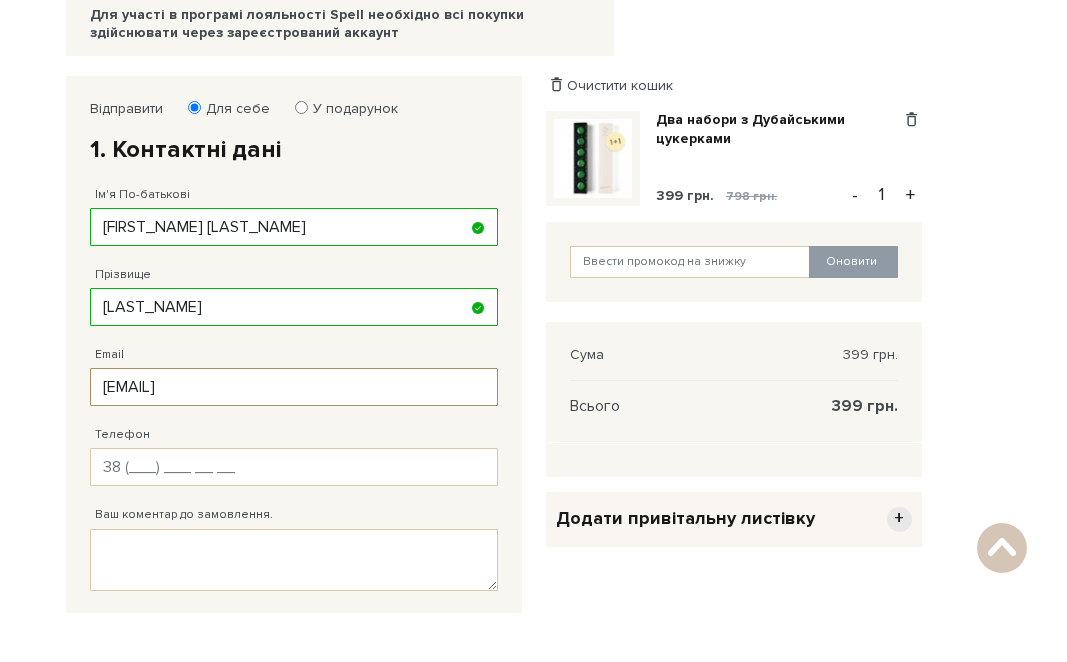 type on "[EMAIL]" 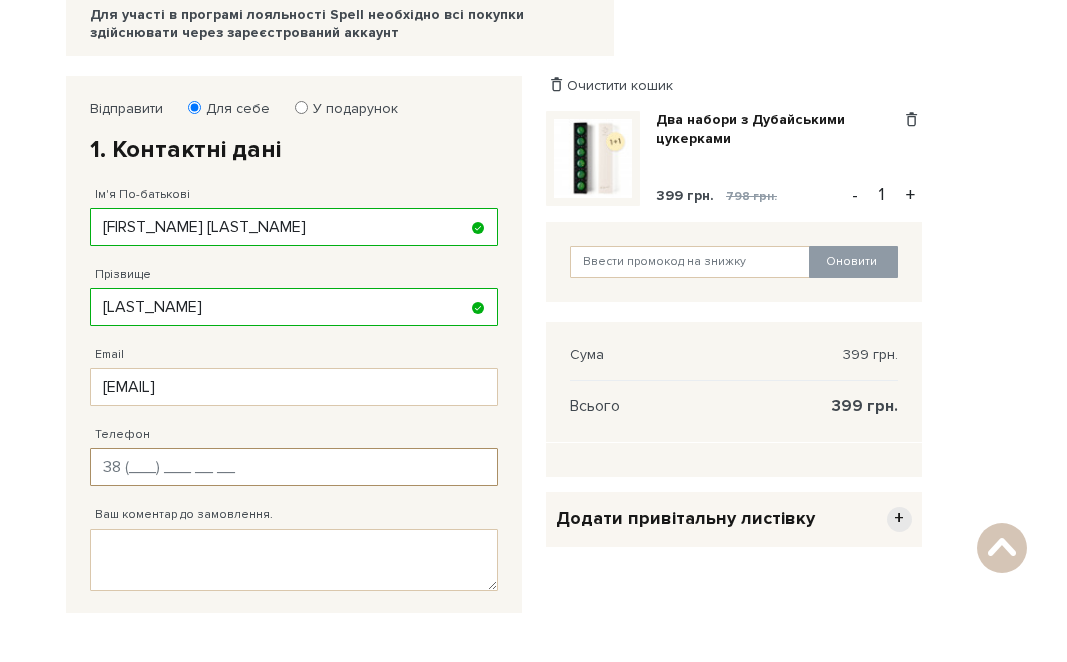 click on "Телефон" at bounding box center [294, 516] 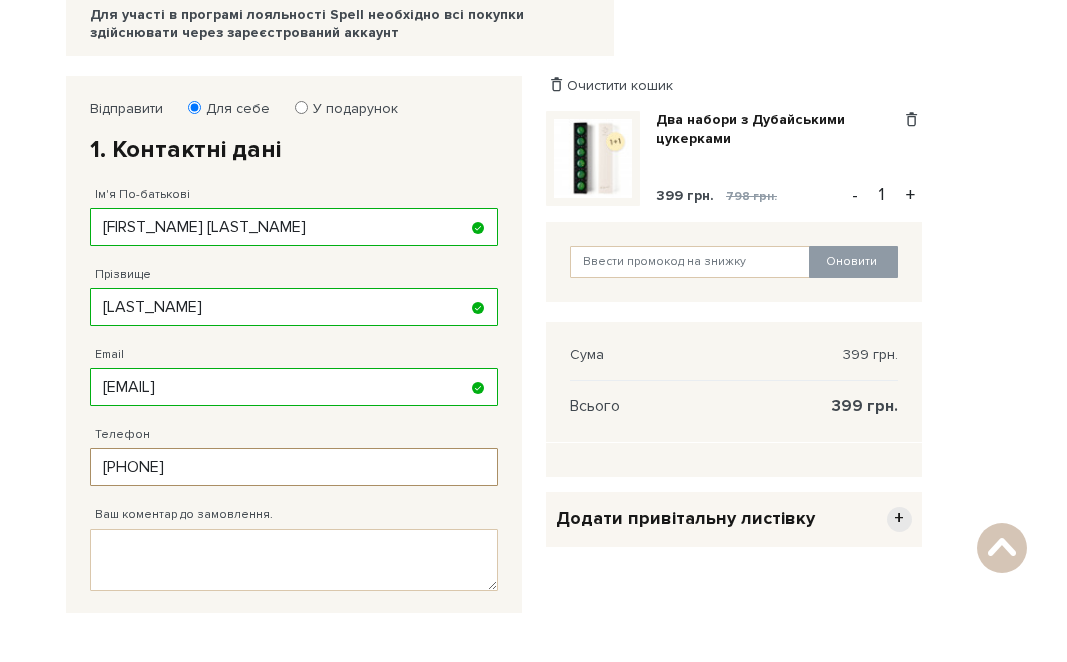 type on "[PHONE]" 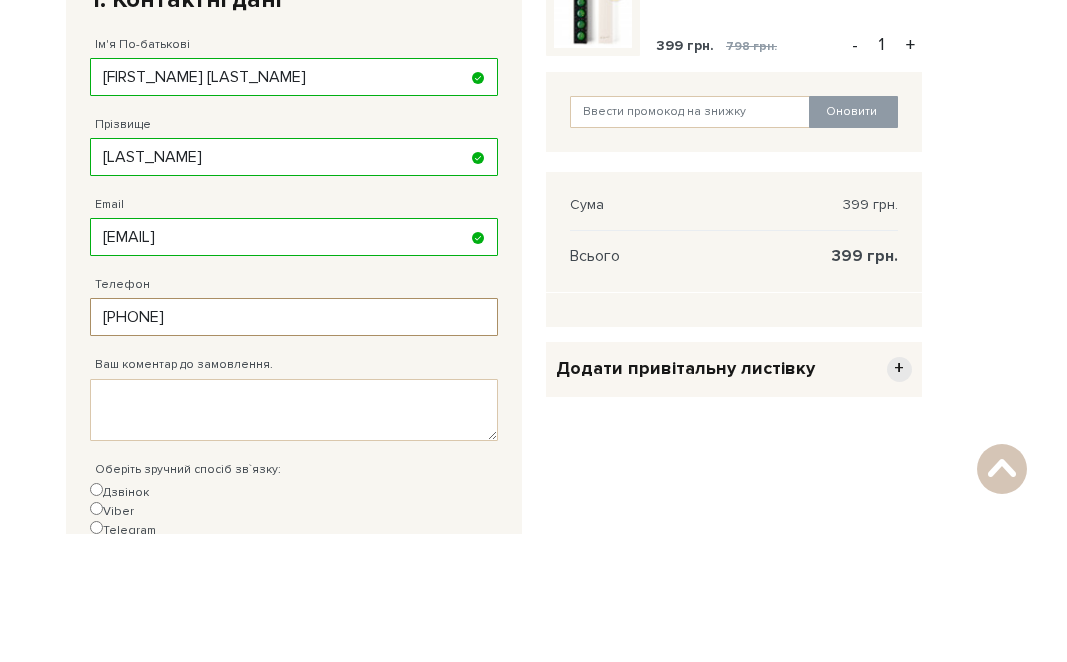 scroll, scrollTop: 282, scrollLeft: 0, axis: vertical 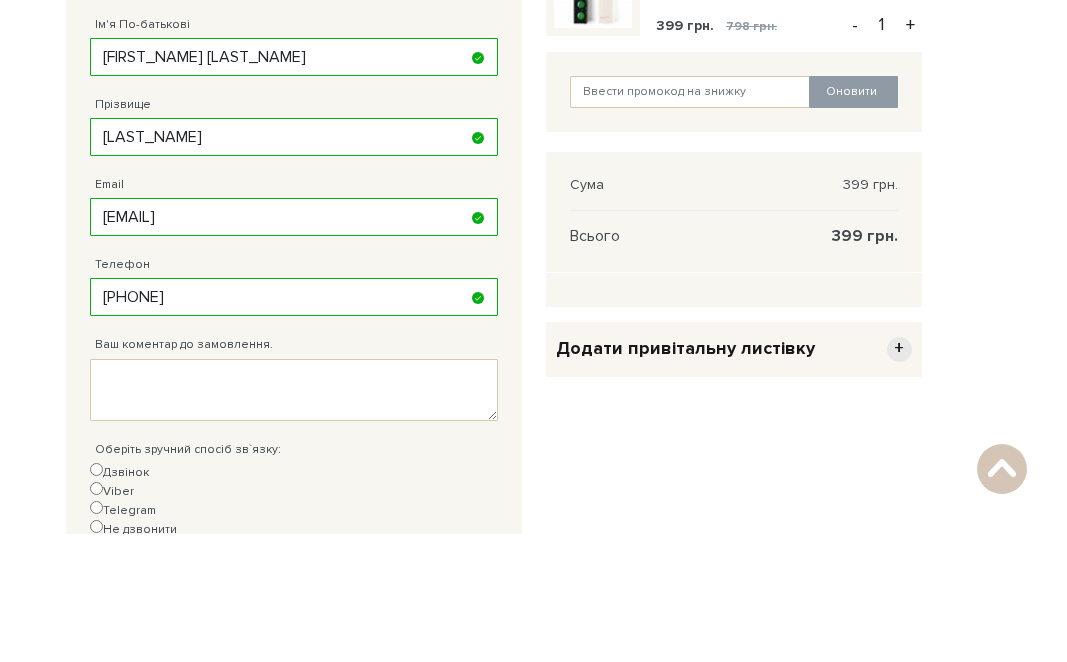 click on "Telegram" at bounding box center [123, 638] 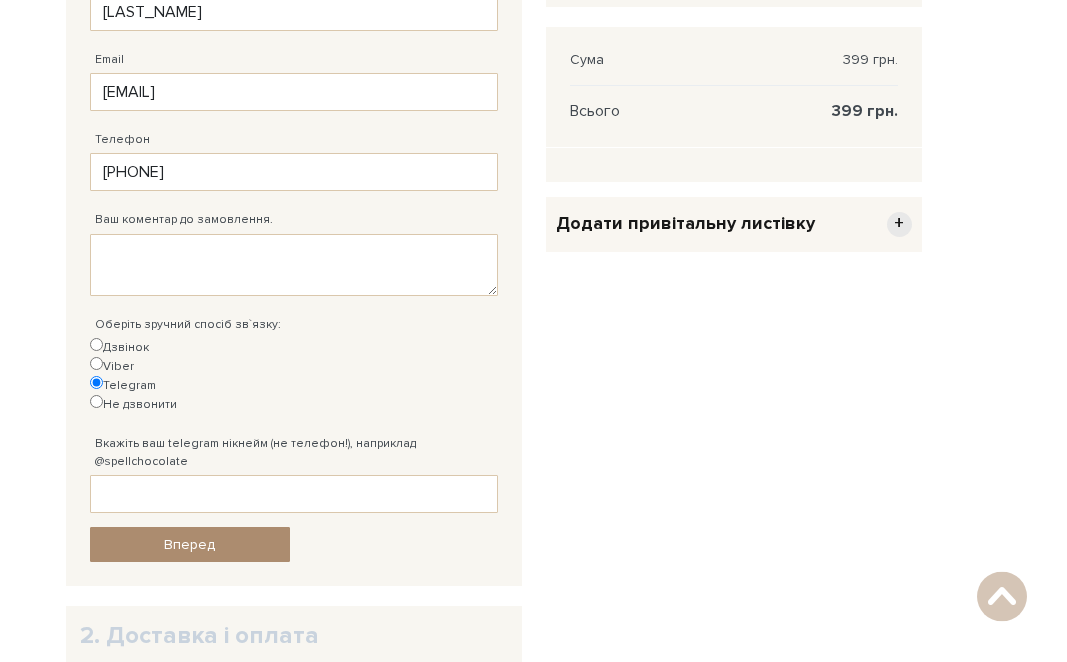 scroll, scrollTop: 538, scrollLeft: 0, axis: vertical 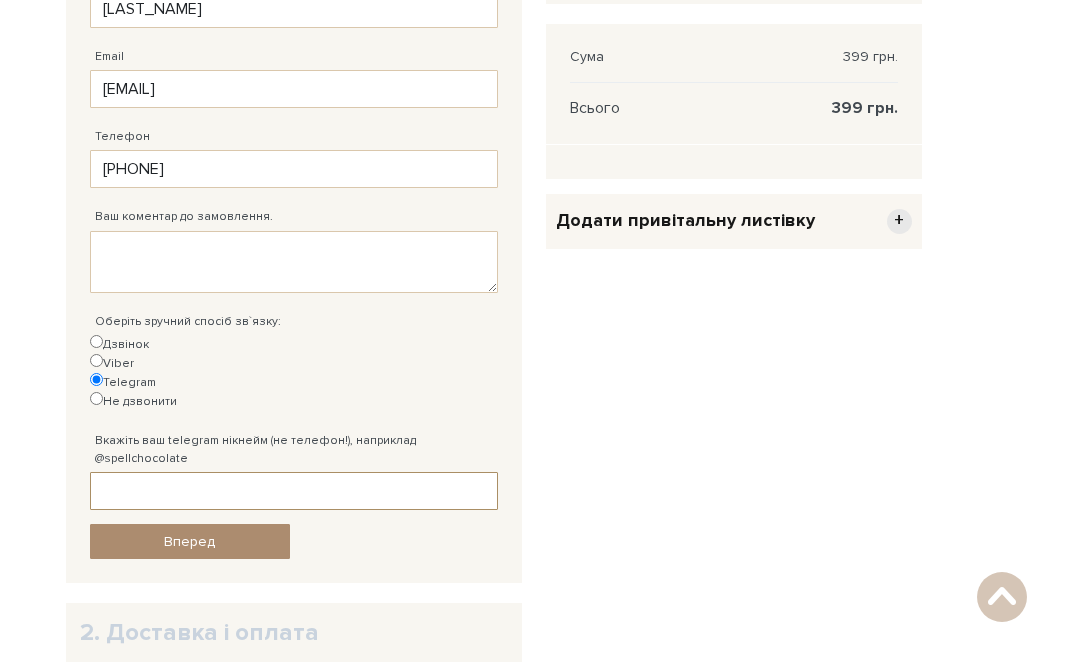 click on "Вкажіть ваш telegram нікнейм (не телефон!), наприклад @spellchocolate" at bounding box center (294, 491) 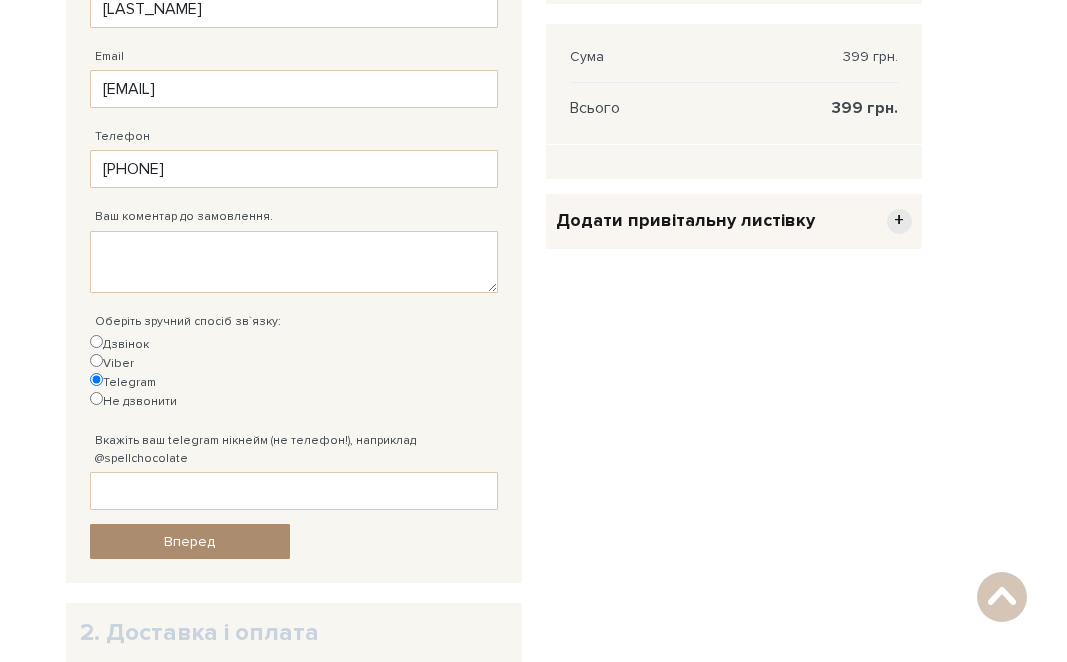 click on "Не дзвонити" at bounding box center (96, 398) 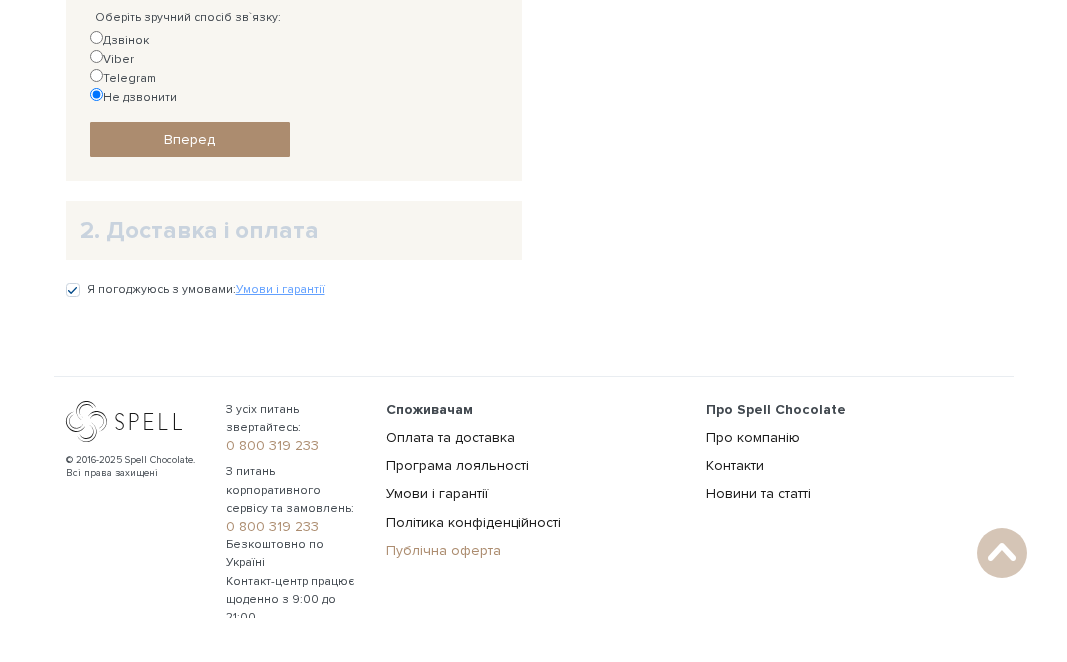 scroll, scrollTop: 798, scrollLeft: 0, axis: vertical 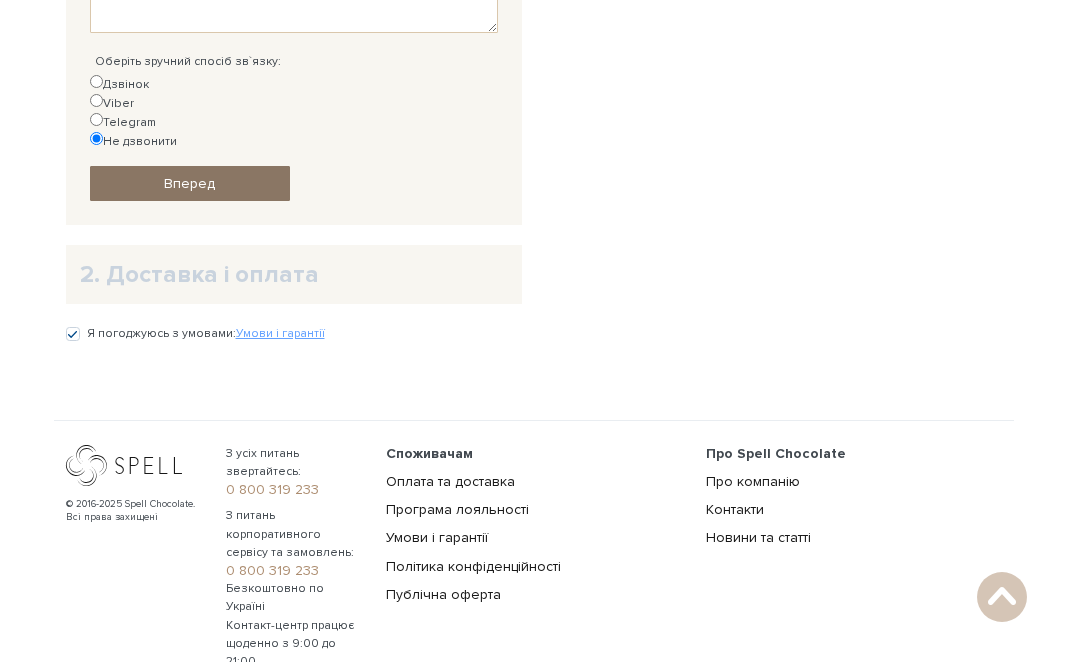 click on "Вперед" at bounding box center (190, 183) 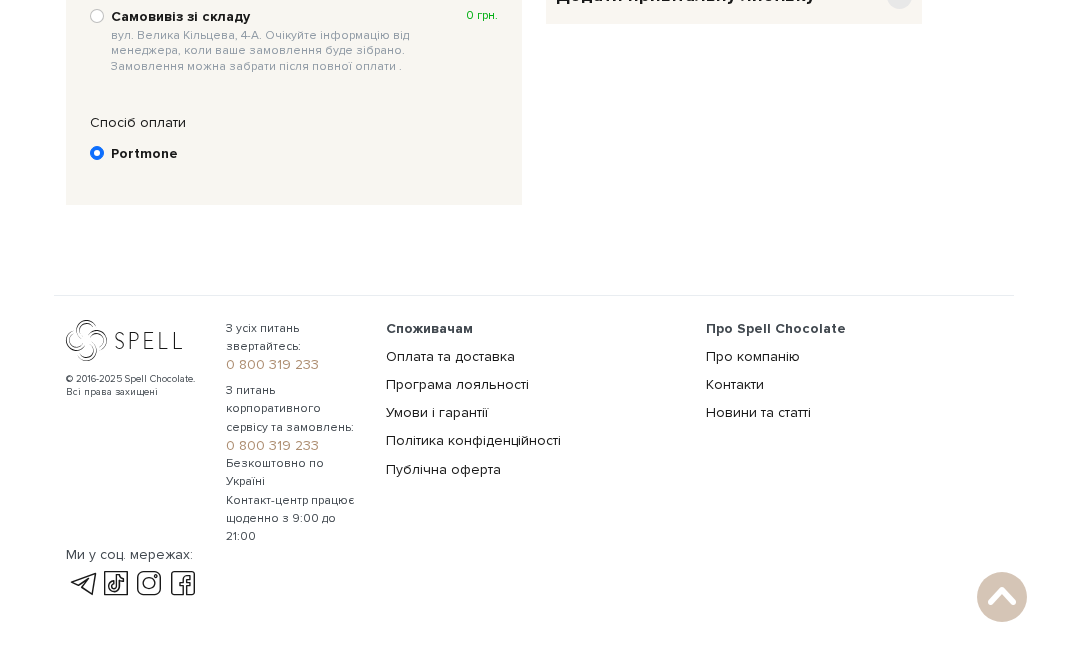 scroll, scrollTop: 315, scrollLeft: 0, axis: vertical 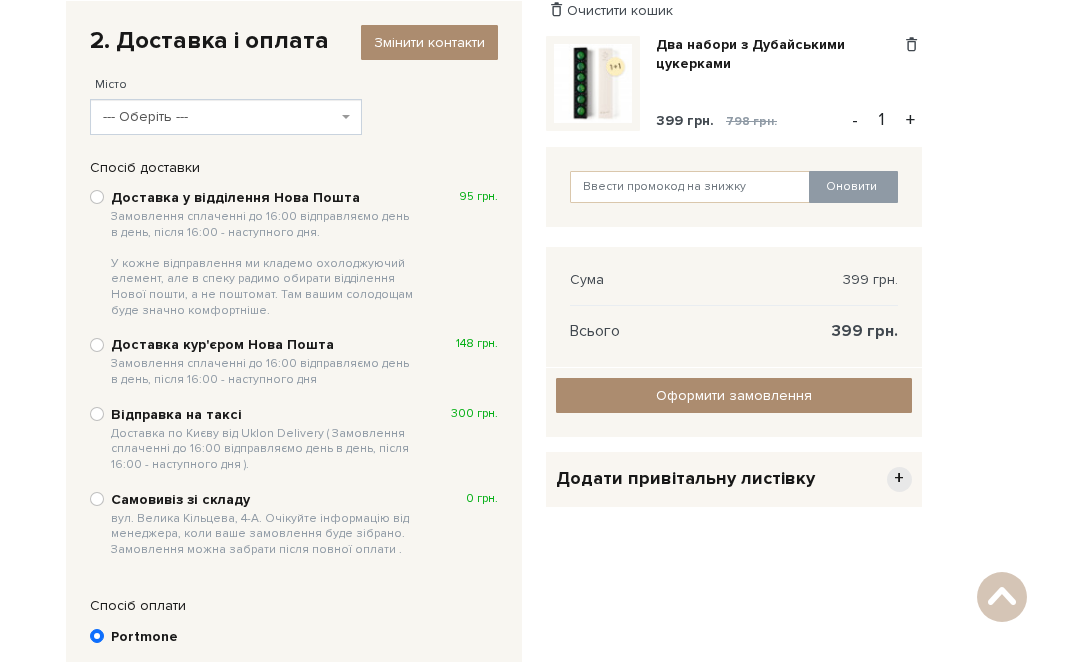 click on "Доставка у відділення Нова Пошта                                                                             Замовлення сплаченні до 16:00 відправляємо день в день, після 16:00 - наступного дня.
У кожне відправлення ми кладемо охолоджуючий елемент, але в спеку радимо обирати відділення Нової пошти, а не поштомат. Там вашим солодощам буде значно комфортніше.
95 грн." at bounding box center (97, 197) 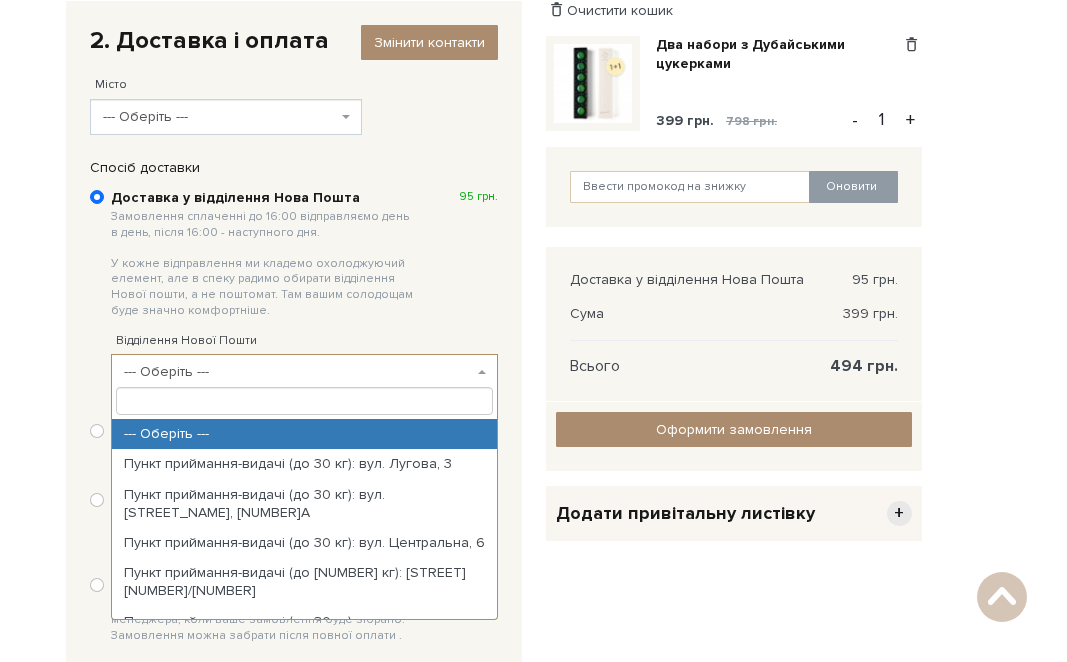 click on "--- Оберіть ---" at bounding box center (298, 372) 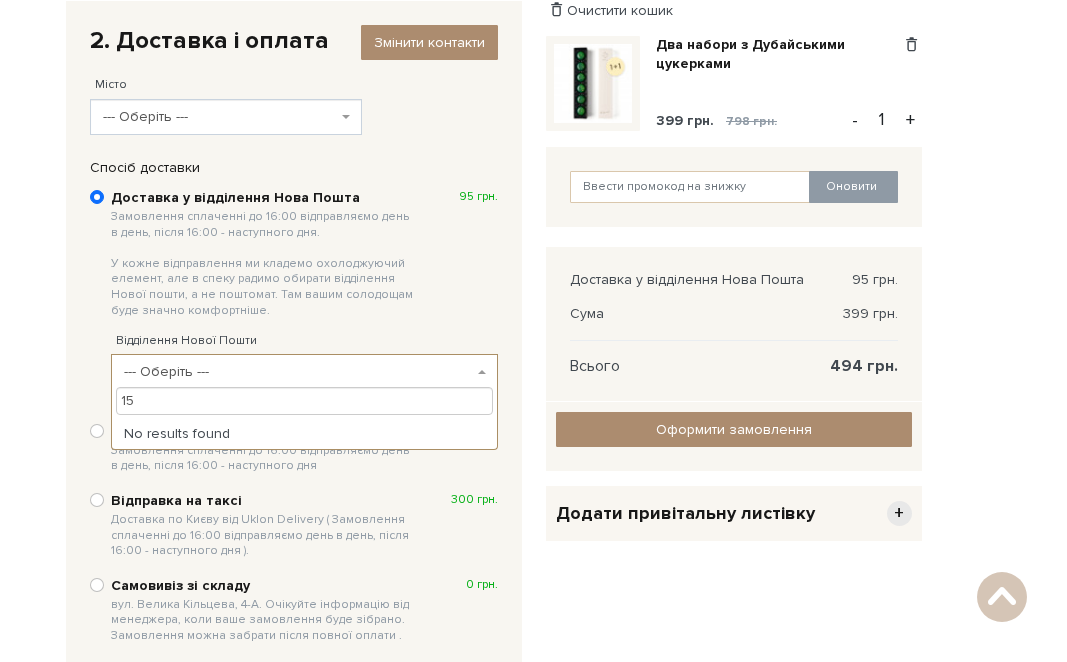type on "1" 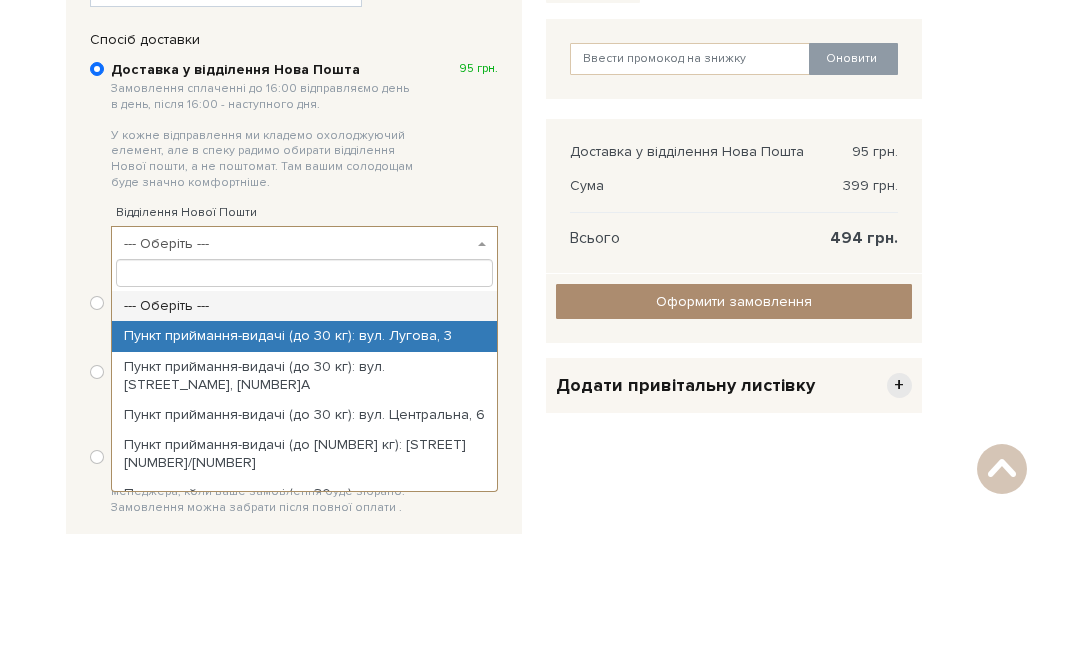 scroll, scrollTop: 323, scrollLeft: 0, axis: vertical 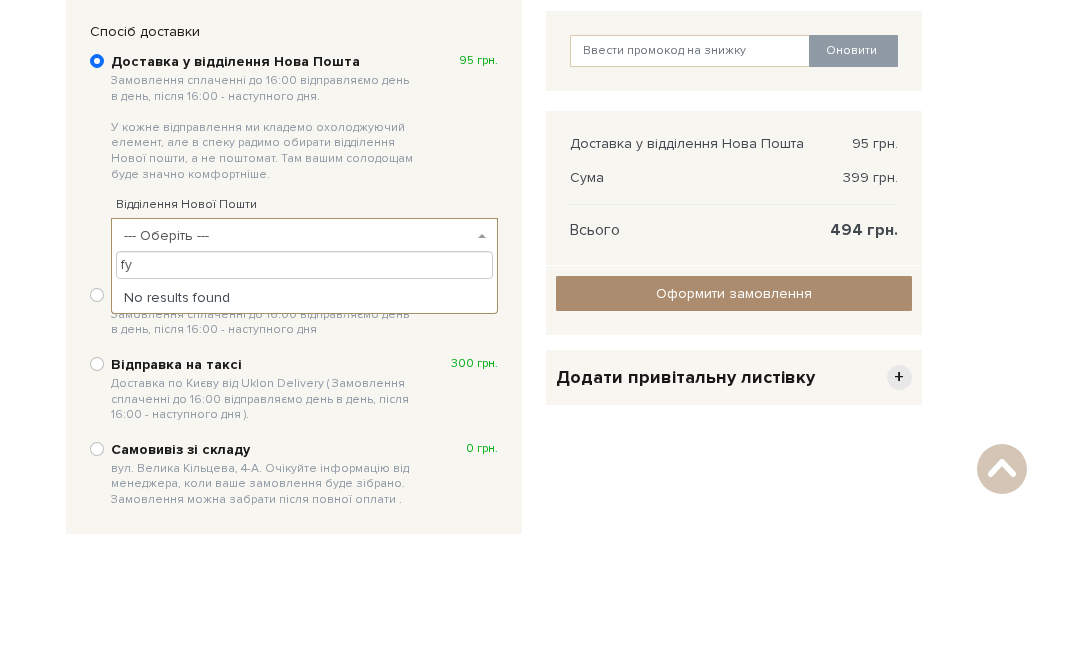 type on "f" 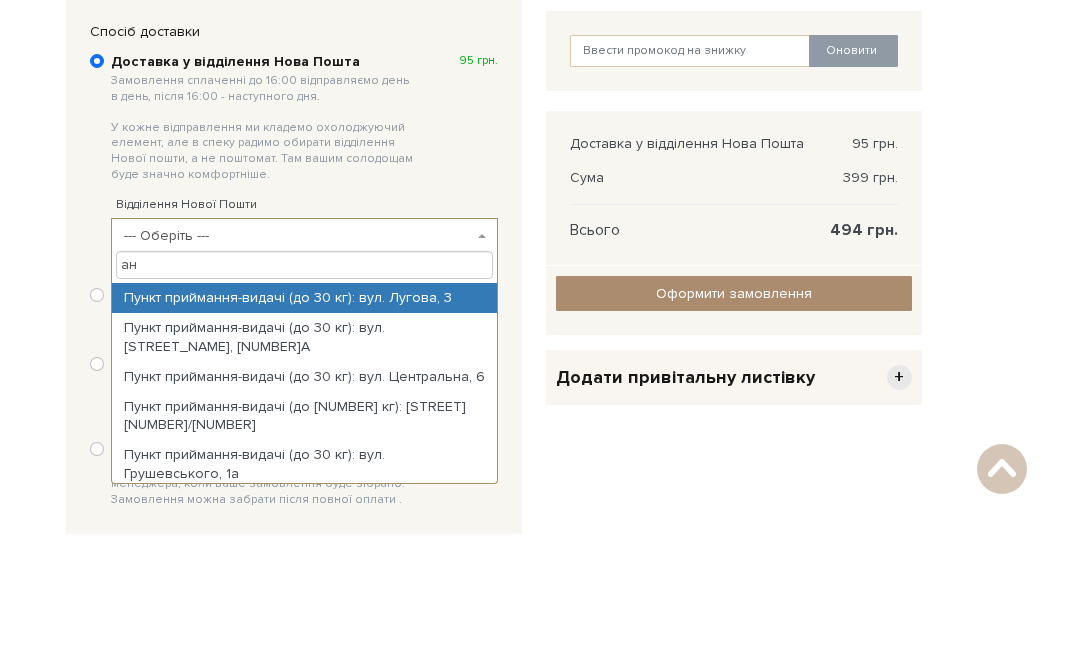 type on "а" 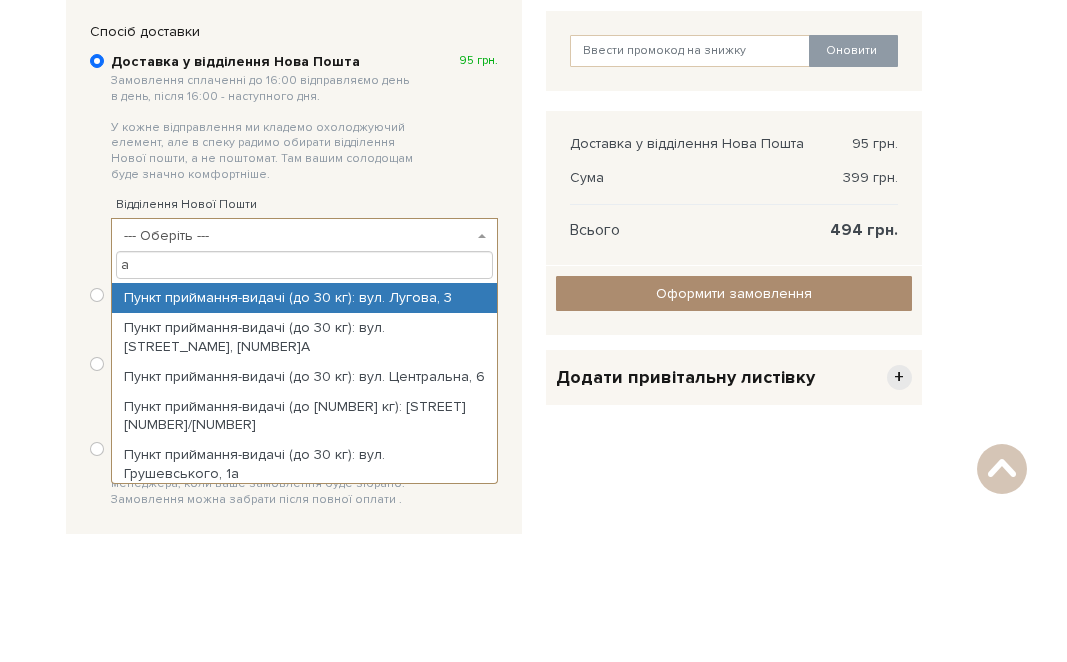 type 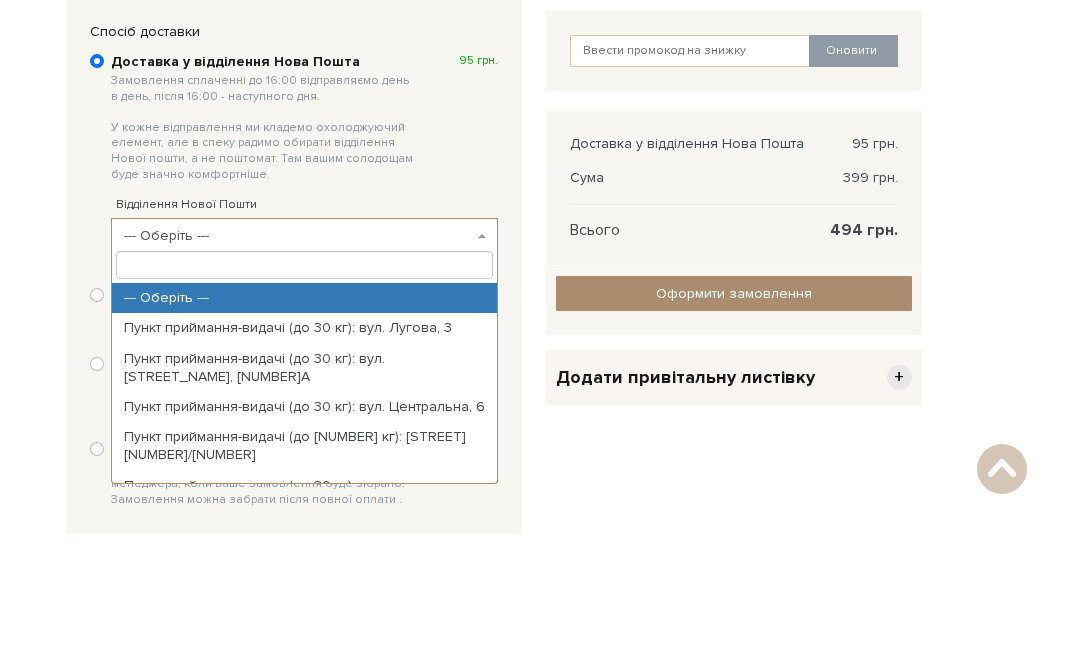 click on "Очистити кошик
Два набори з Дубайськими цукерками
399 грн.
798 грн.
Видалити
Додати в обрані
-
1
+
Оновити
Доставка у відділення Нова Пошта
+" at bounding box center (734, 389) 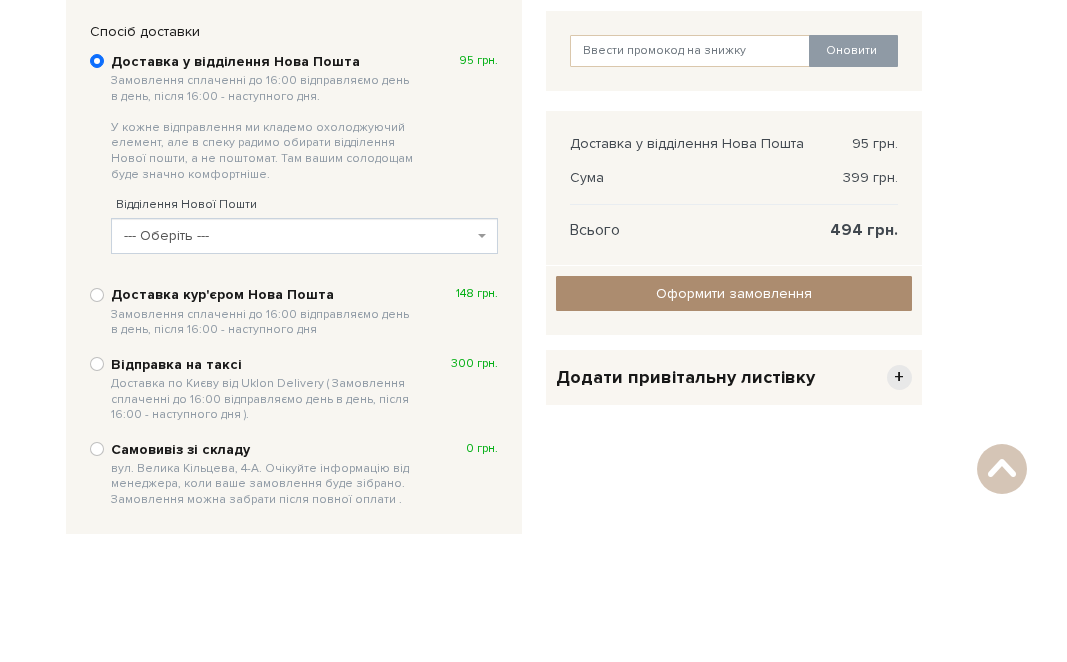 scroll, scrollTop: 451, scrollLeft: 0, axis: vertical 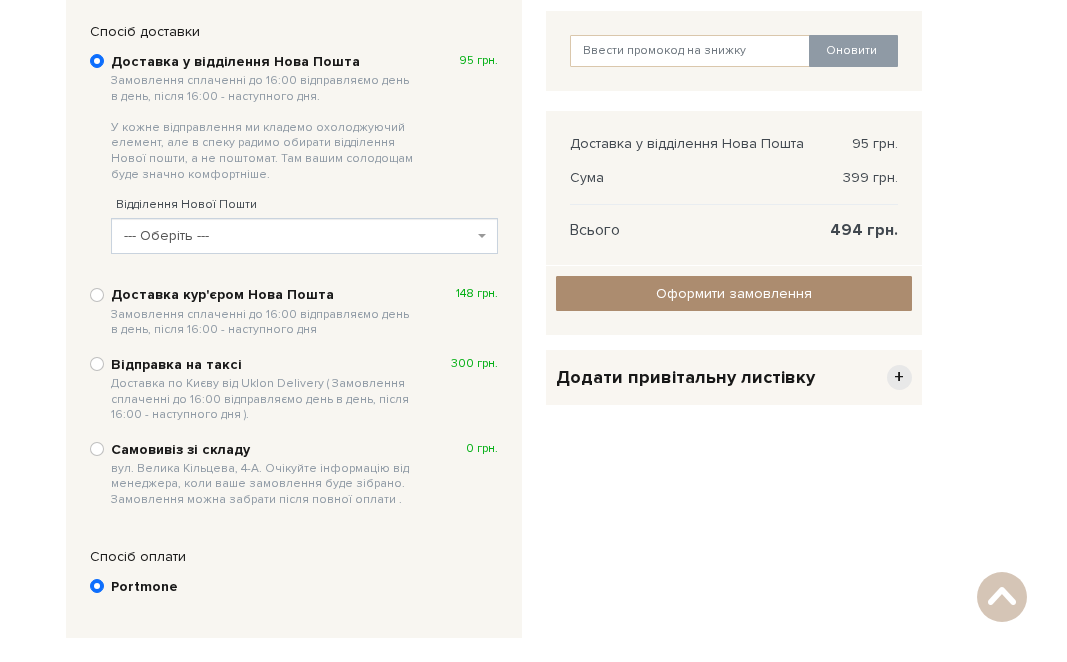 click at bounding box center (482, 236) 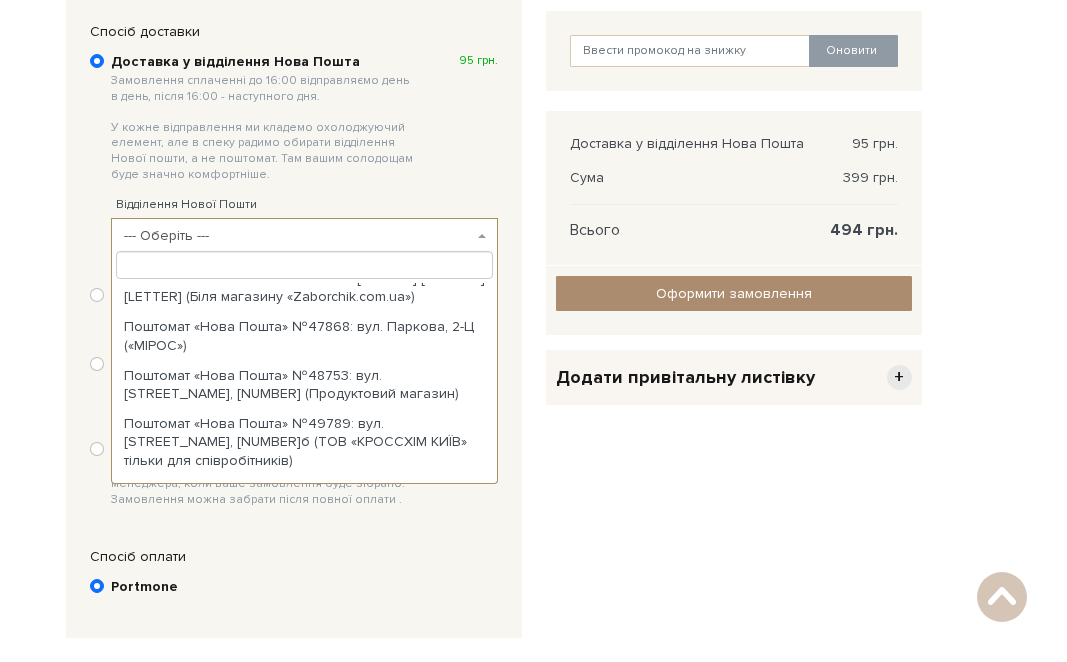 scroll, scrollTop: 0, scrollLeft: 0, axis: both 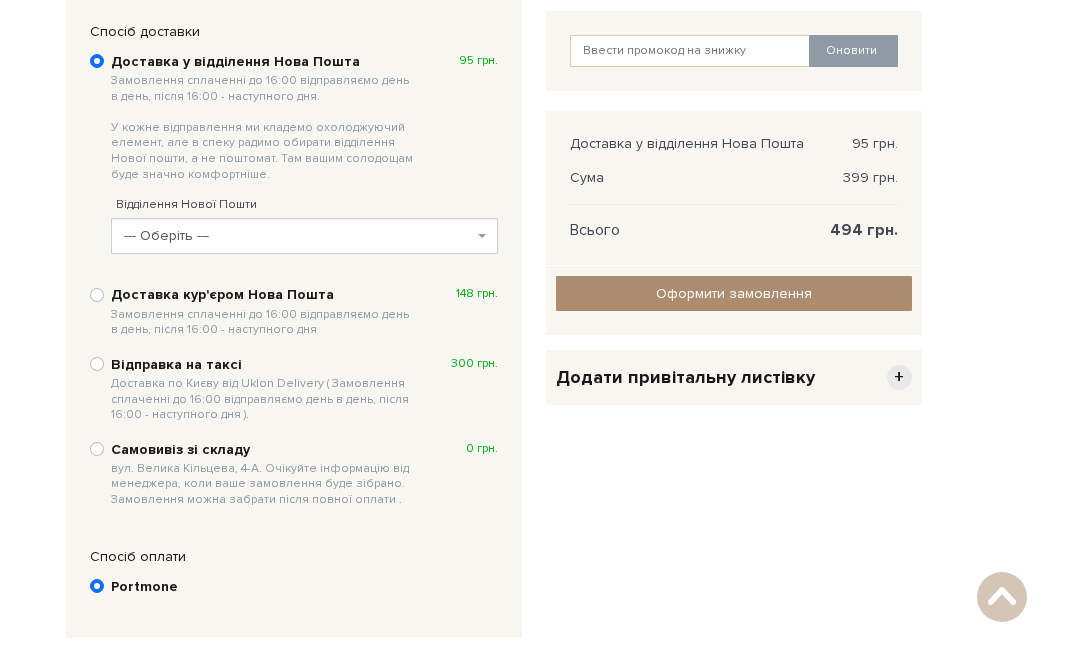 click on "Очистити кошик
Два набори з Дубайськими цукерками
399 грн.
798 грн.
Видалити
Додати в обрані
-
1
+
Оновити
Доставка у відділення Нова Пошта
+" at bounding box center (734, 261) 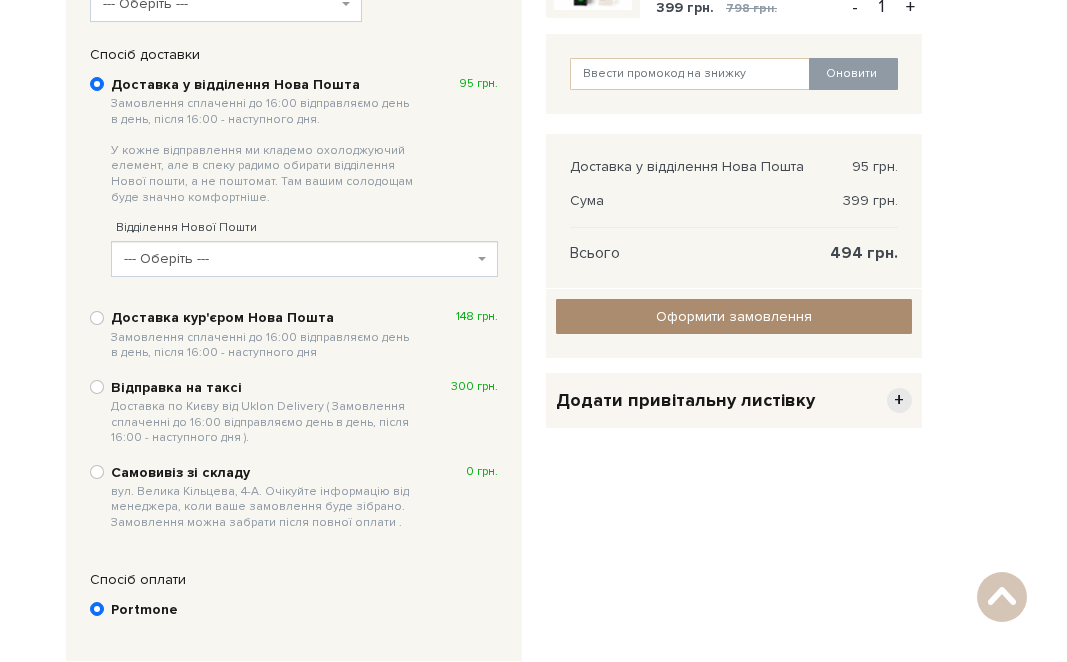 click on "--- Оберіть ---" at bounding box center (298, 259) 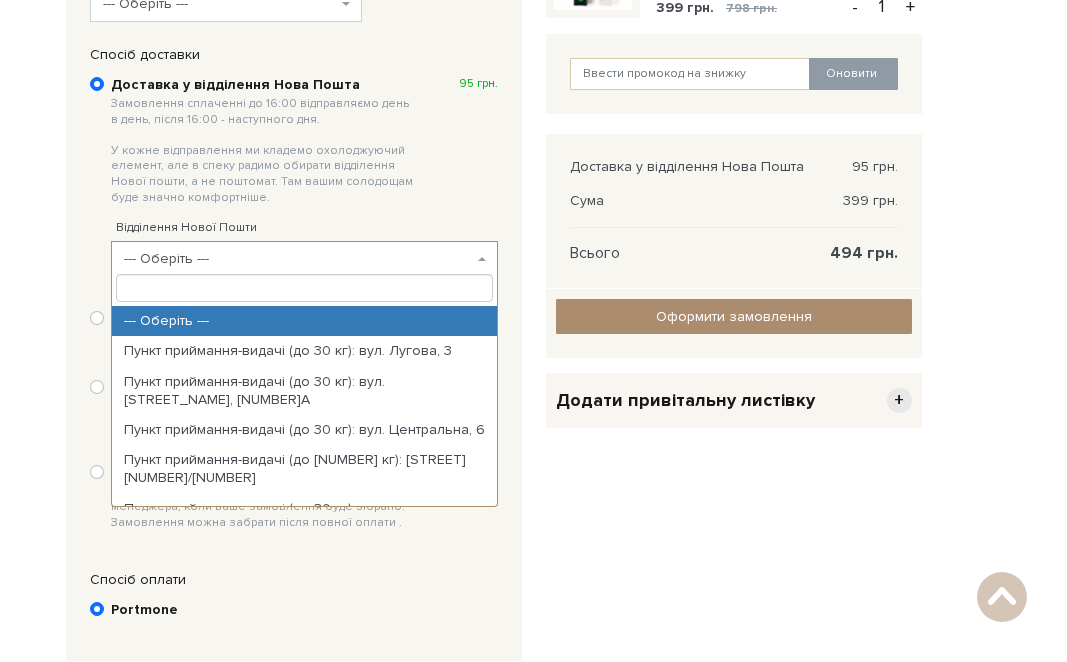 scroll, scrollTop: 427, scrollLeft: 0, axis: vertical 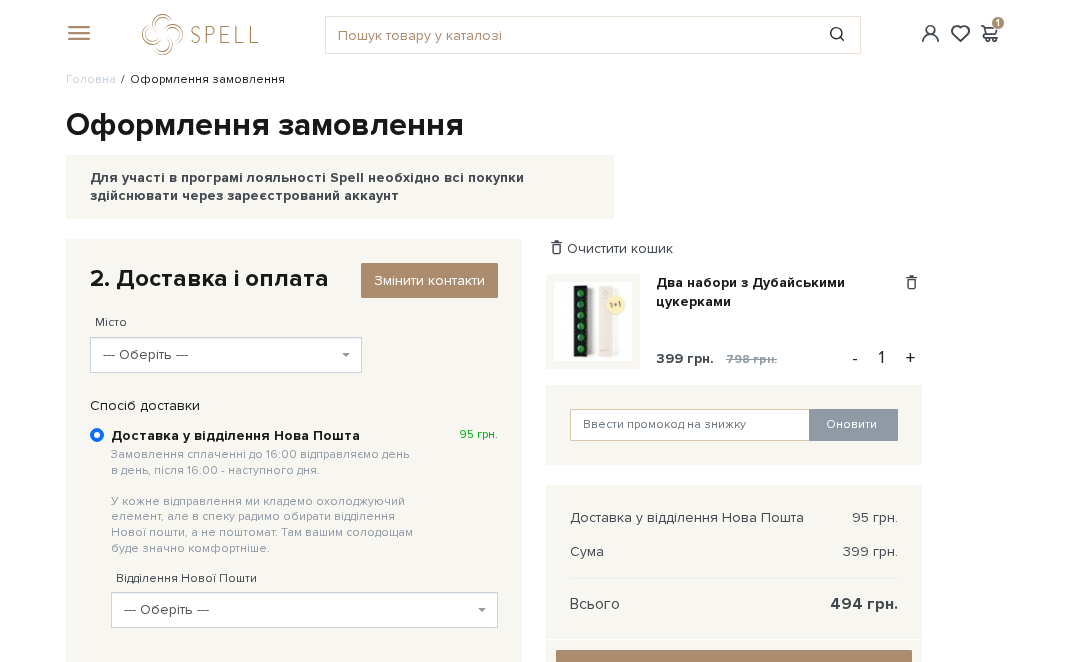 click on "Оформлення замовлення" at bounding box center [534, 126] 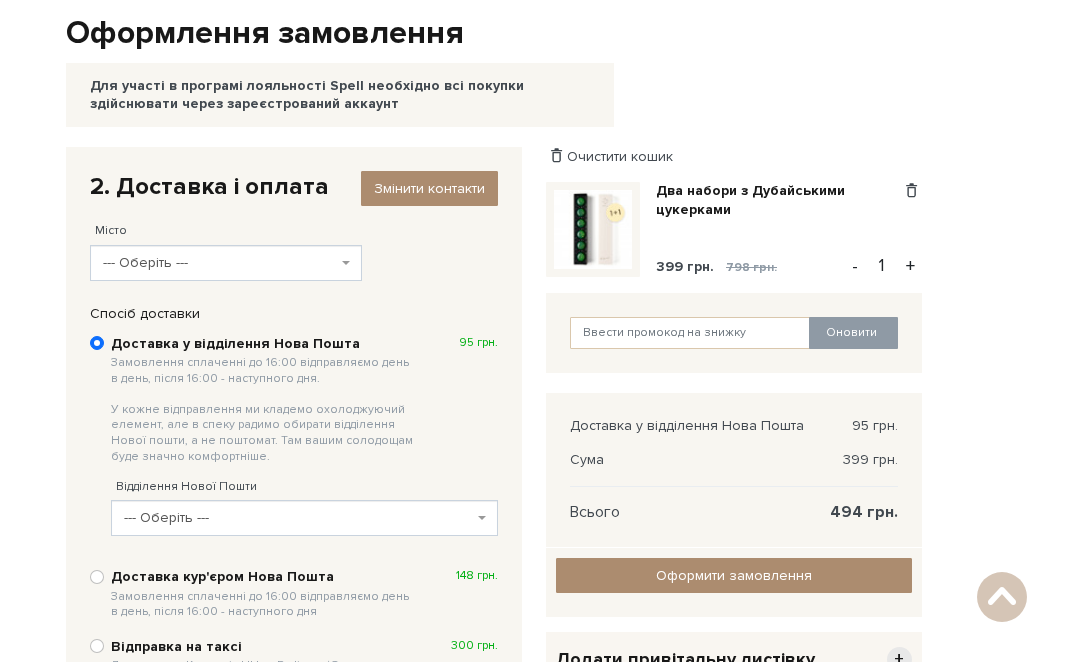 scroll, scrollTop: 165, scrollLeft: 0, axis: vertical 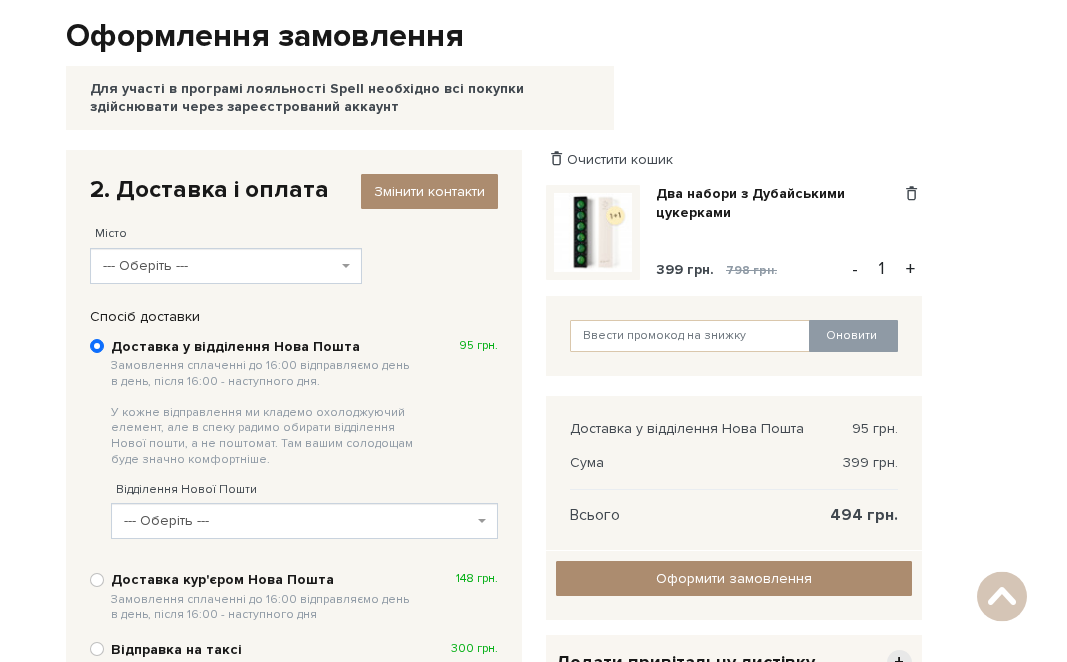 click on "Змінити контакти" at bounding box center [429, 192] 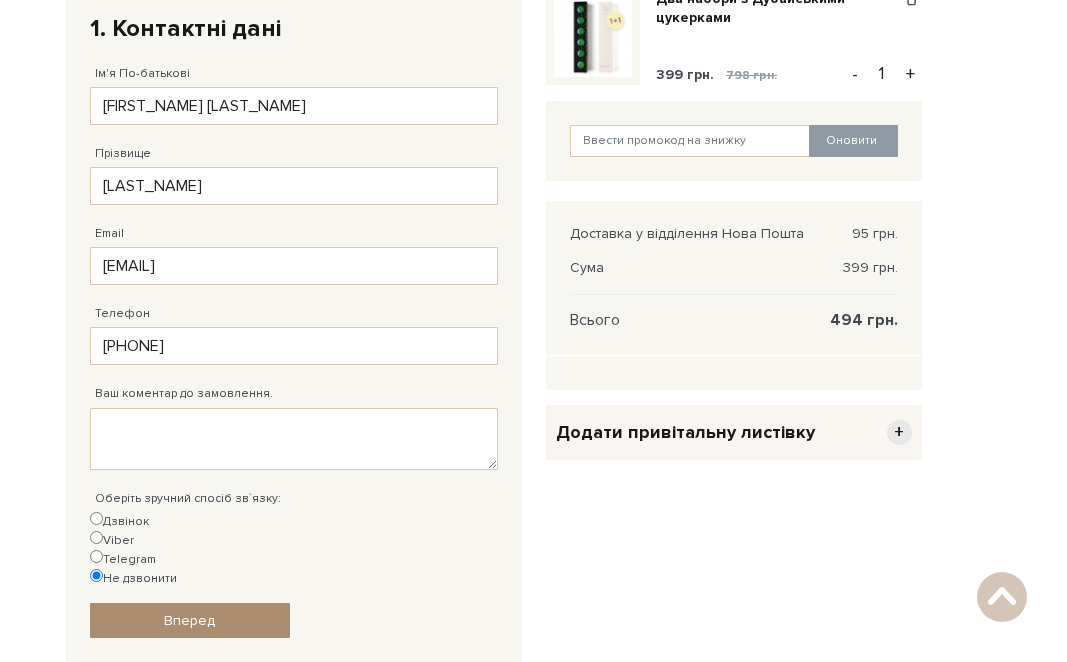 scroll, scrollTop: 528, scrollLeft: 0, axis: vertical 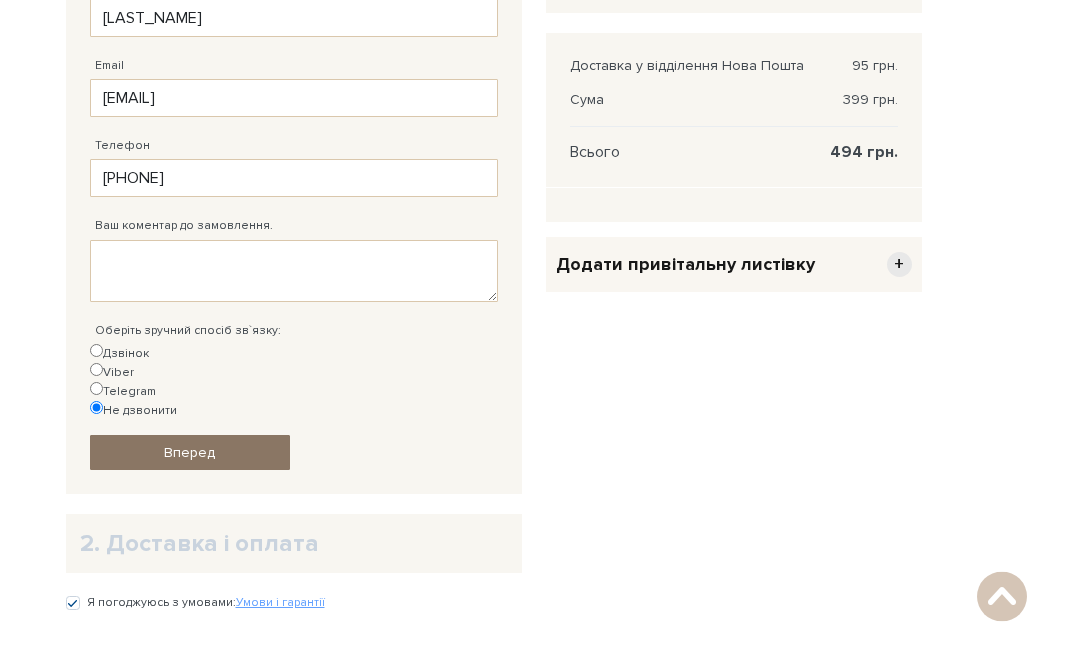 click on "Вперед" at bounding box center (190, 453) 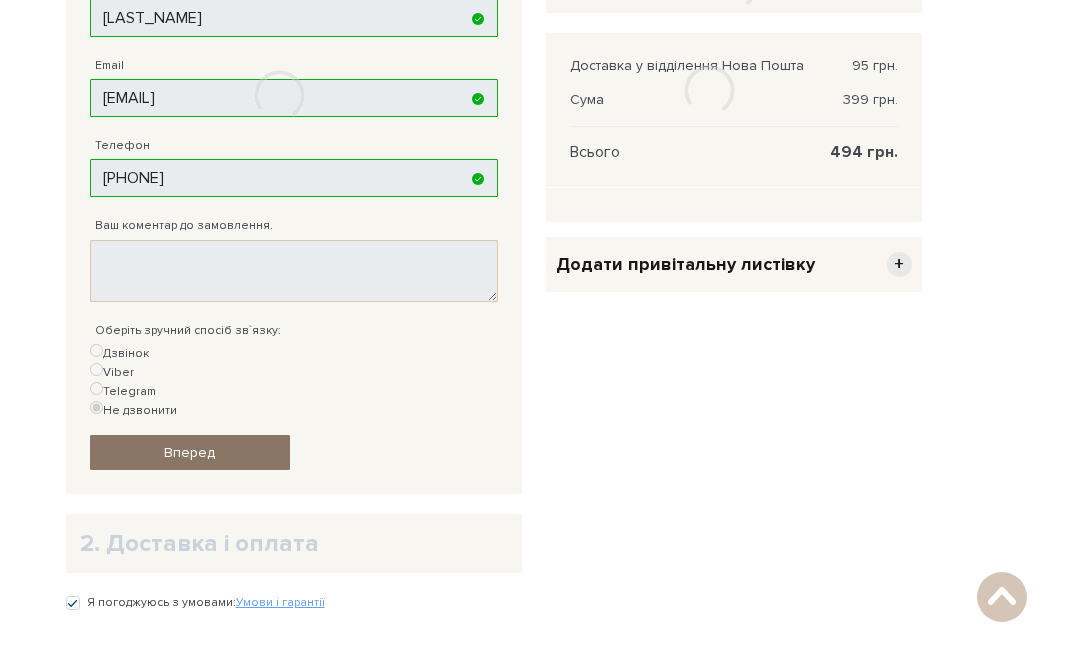scroll, scrollTop: 315, scrollLeft: 0, axis: vertical 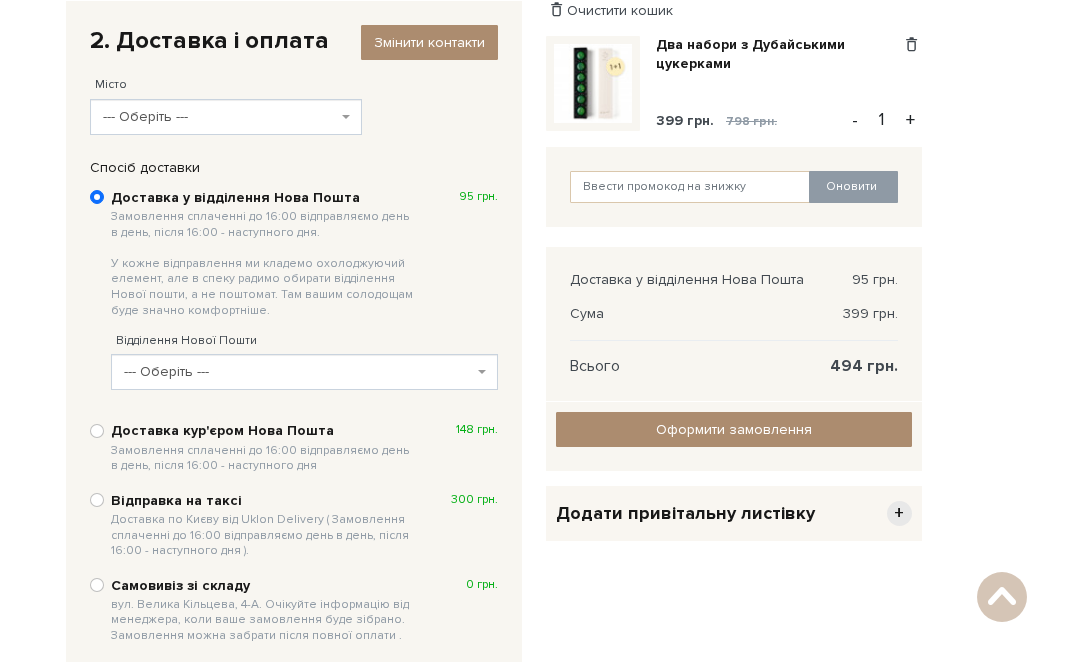 click on "--- Оберіть ---" at bounding box center [298, 372] 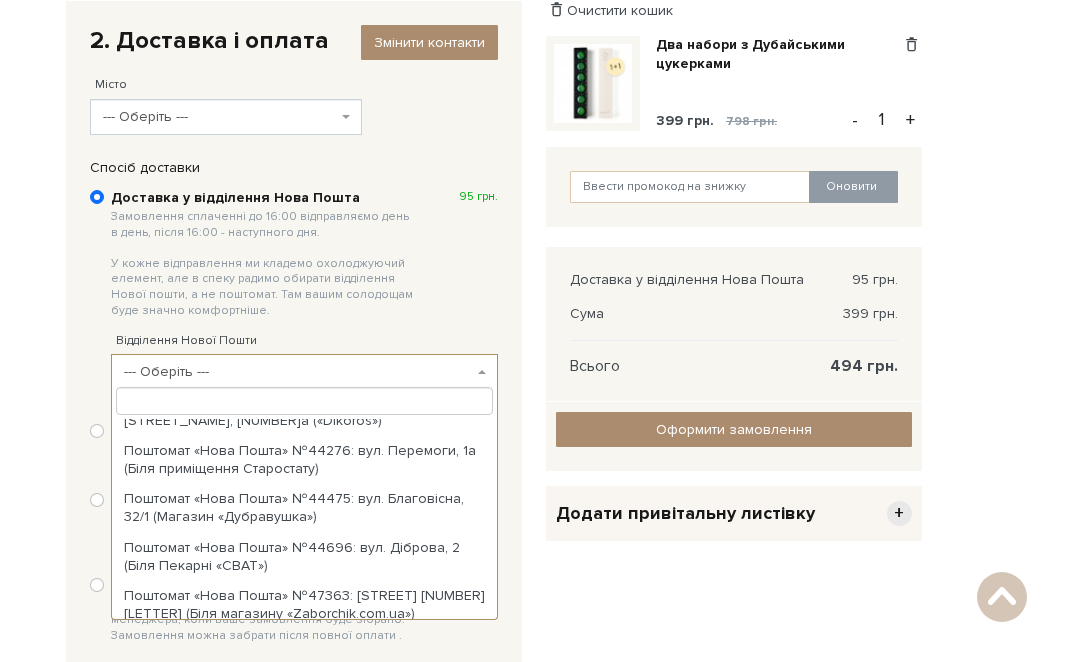 scroll, scrollTop: 1078, scrollLeft: 0, axis: vertical 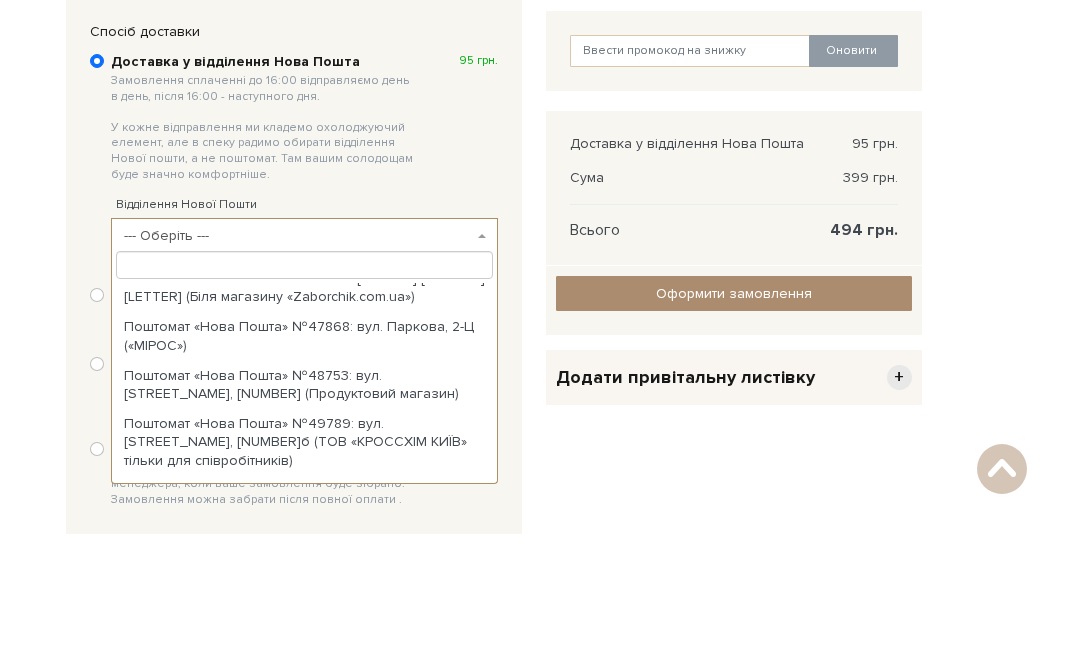 click on "Очистити кошик
Два набори з Дубайськими цукерками
399 грн.
798 грн.
Видалити
Додати в обрані
-
1
+
Оновити
Доставка у відділення Нова Пошта
+" at bounding box center (734, 389) 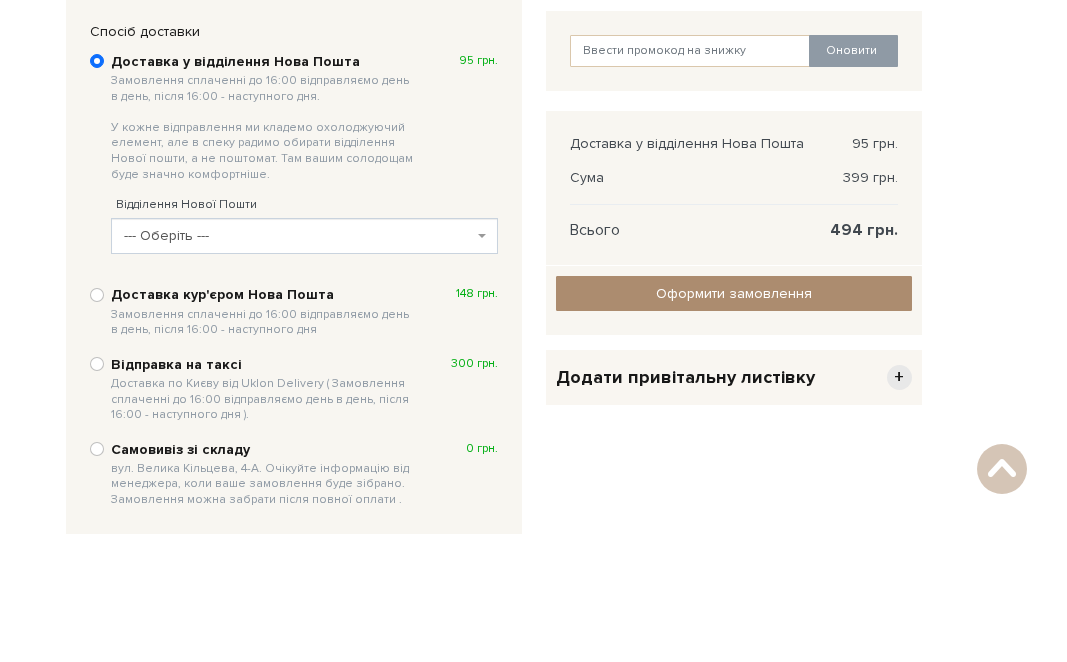 scroll, scrollTop: 451, scrollLeft: 0, axis: vertical 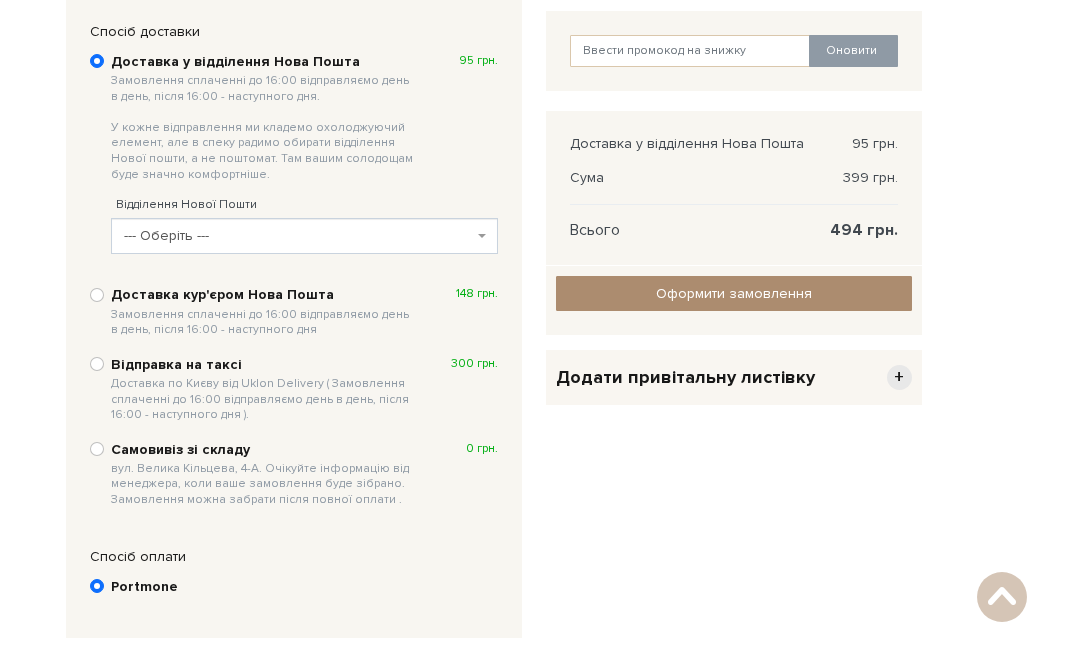 click on "Доставка кур'єром Нова Пошта                                                                             Замовлення сплаченні до 16:00 відправляємо день в день, після 16:00 - наступного дня
148 грн." at bounding box center (97, 295) 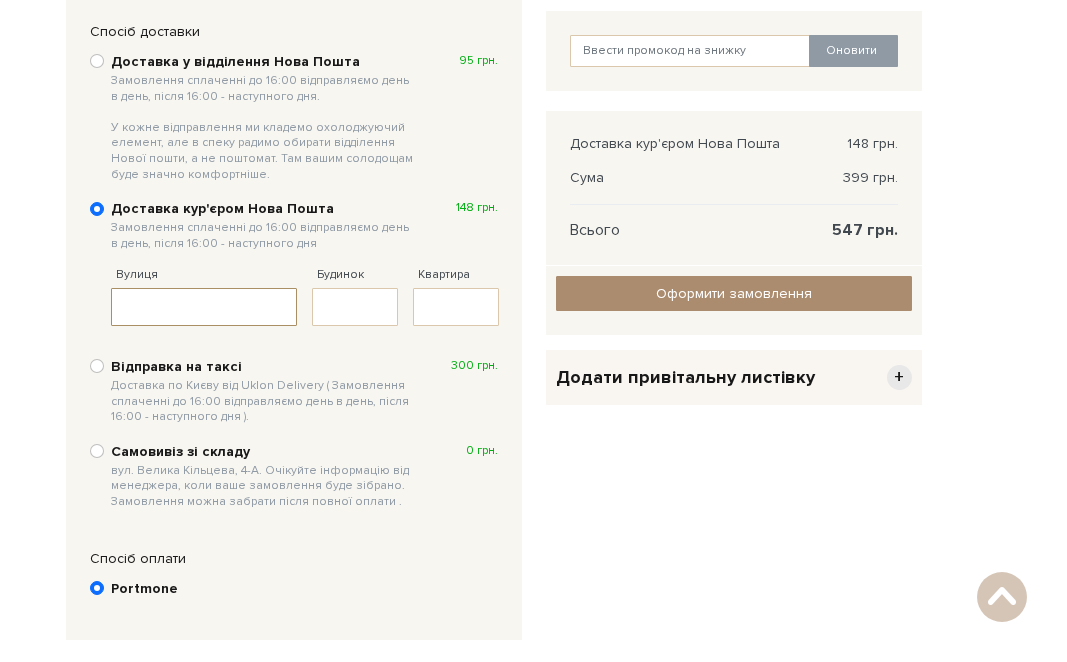click on "Вулиця" at bounding box center [204, 307] 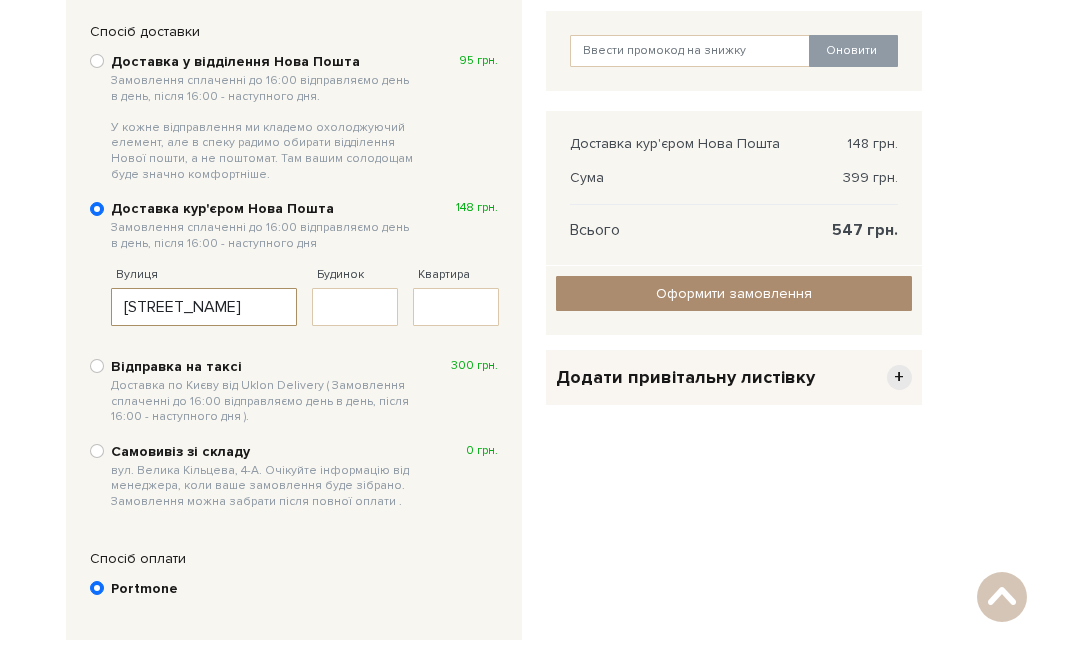 type on "[STREET_NAME]" 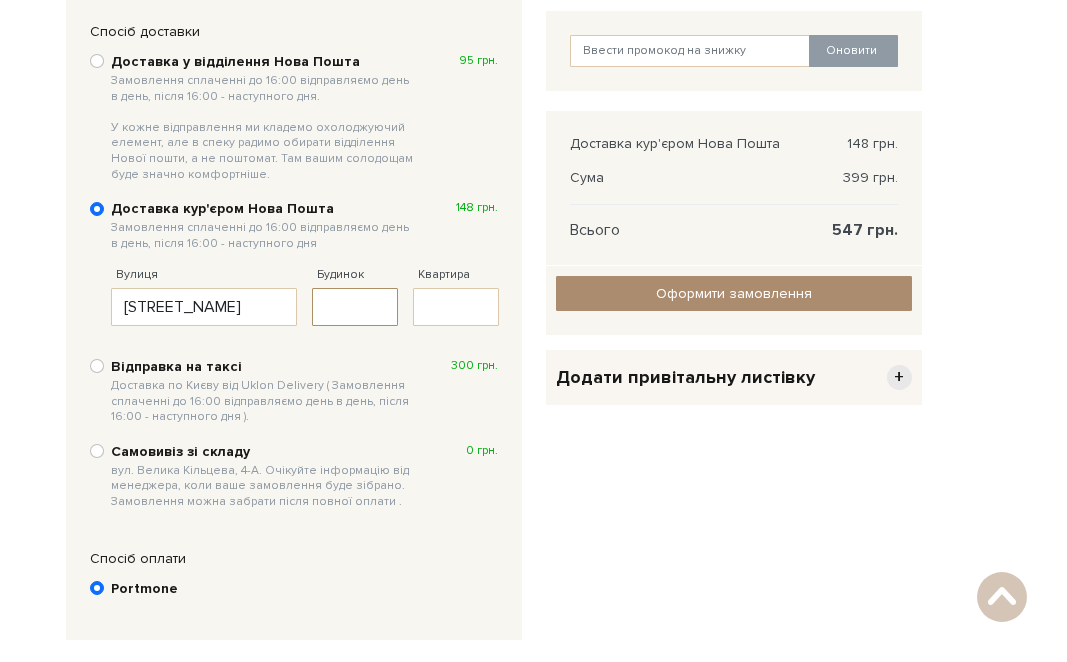 click on "Будинок" at bounding box center [355, 307] 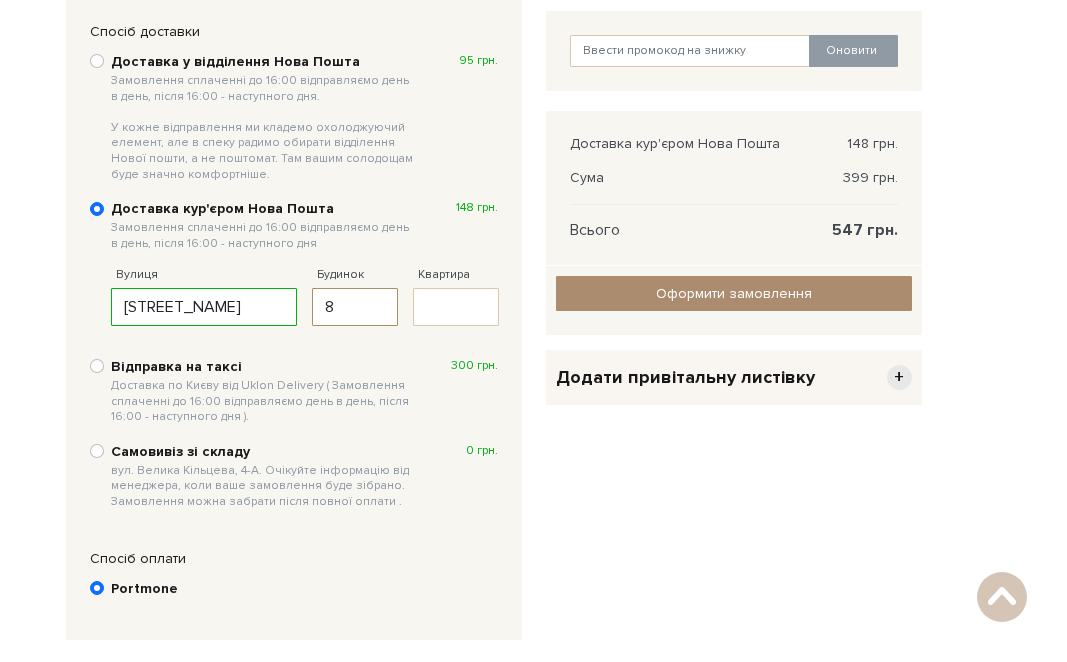 type on "8" 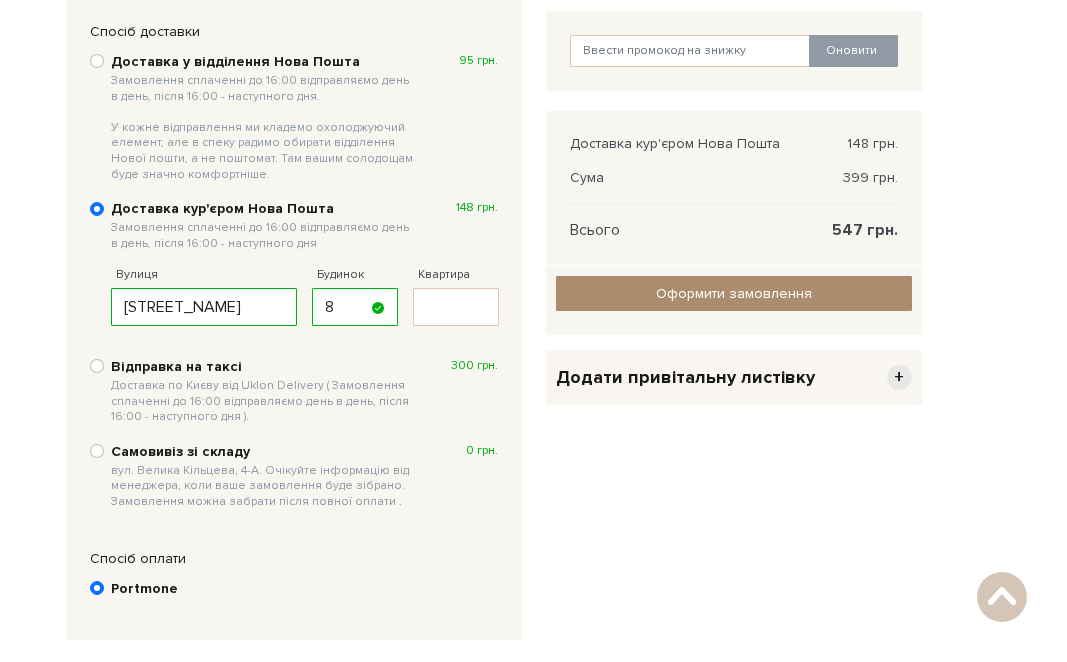 click on "Вулиця
[STREET_NAME]
Заповніть поле!
Будинок
[NUMBER]
Заповніть поле!
Квартира" at bounding box center [312, 286] 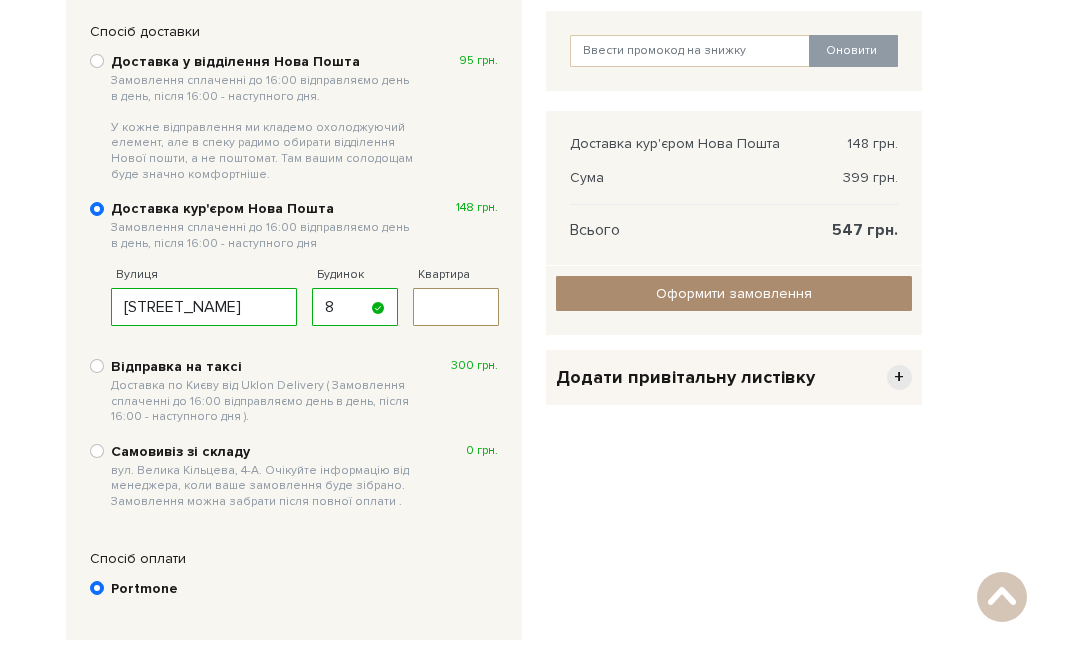 click on "Квартира" at bounding box center (456, 307) 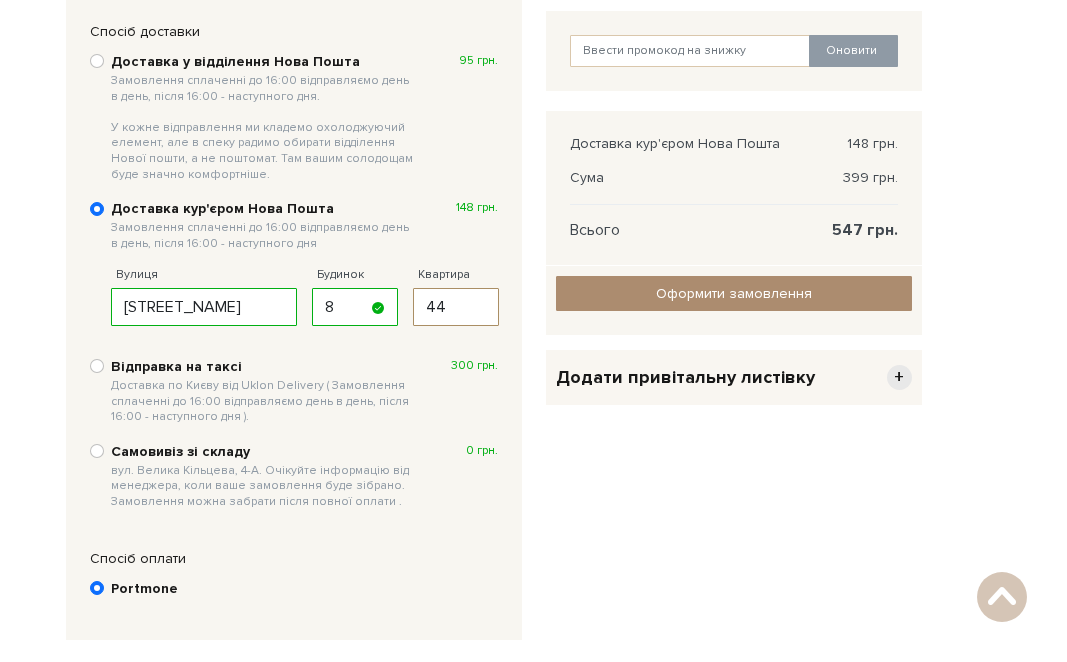 type on "44" 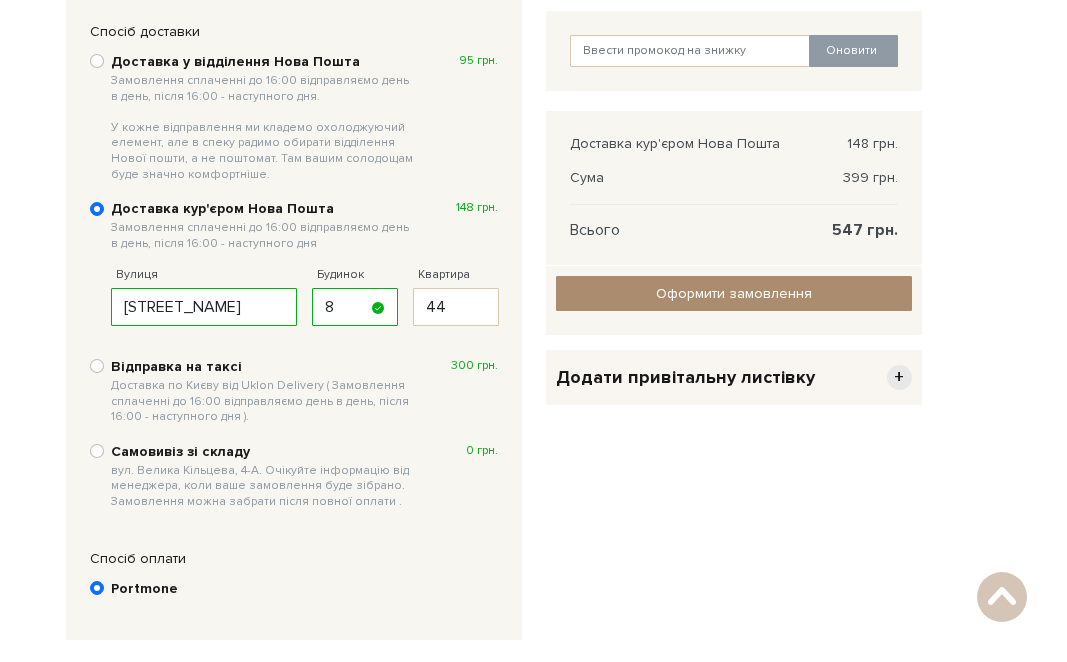 click on "Спосіб оплати" at bounding box center [294, 559] 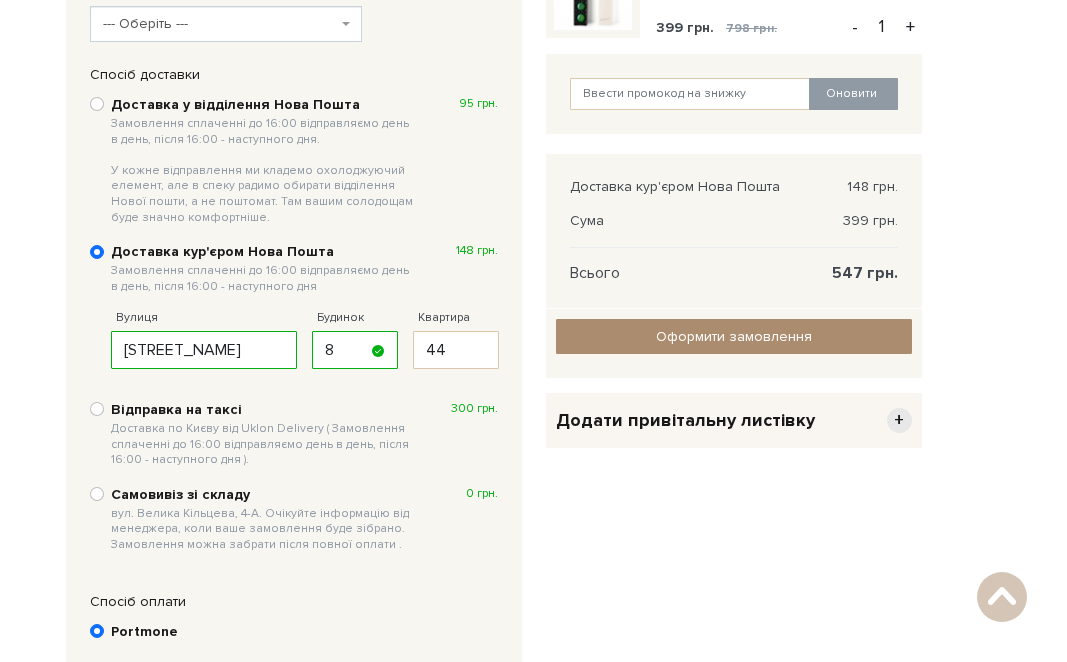 scroll, scrollTop: 407, scrollLeft: 0, axis: vertical 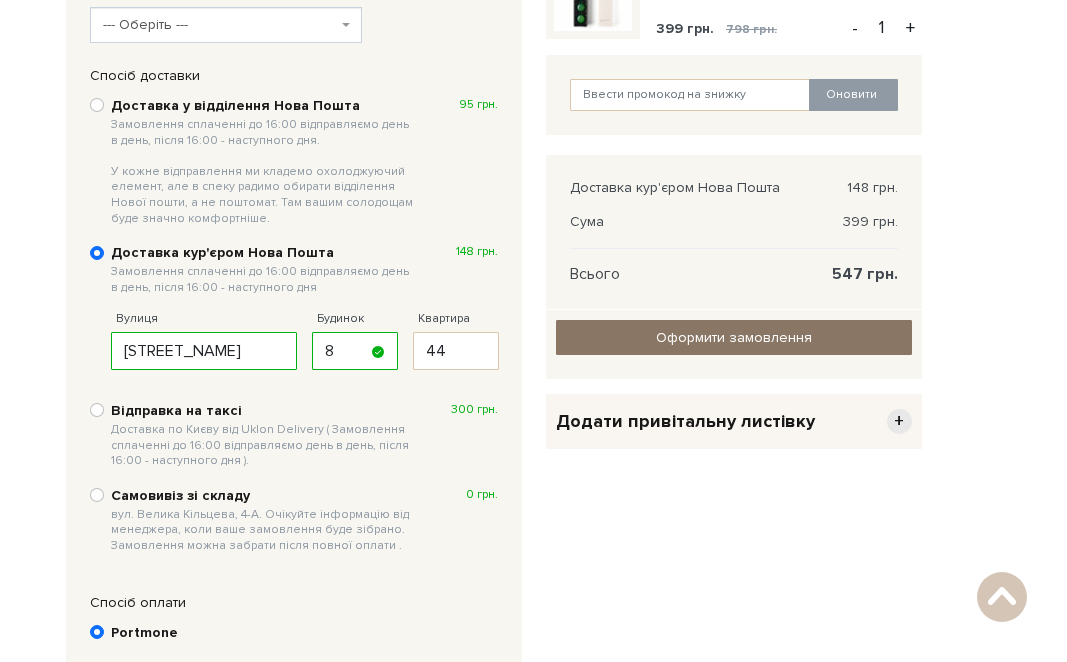 click on "Оформити замовлення" at bounding box center [734, 337] 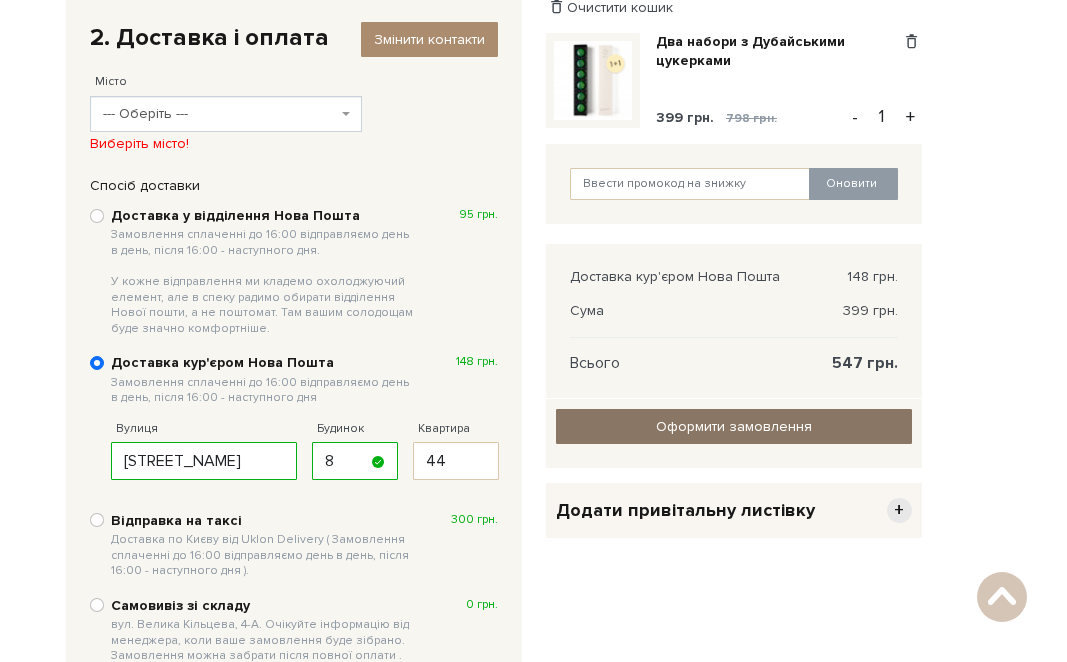 scroll, scrollTop: 315, scrollLeft: 0, axis: vertical 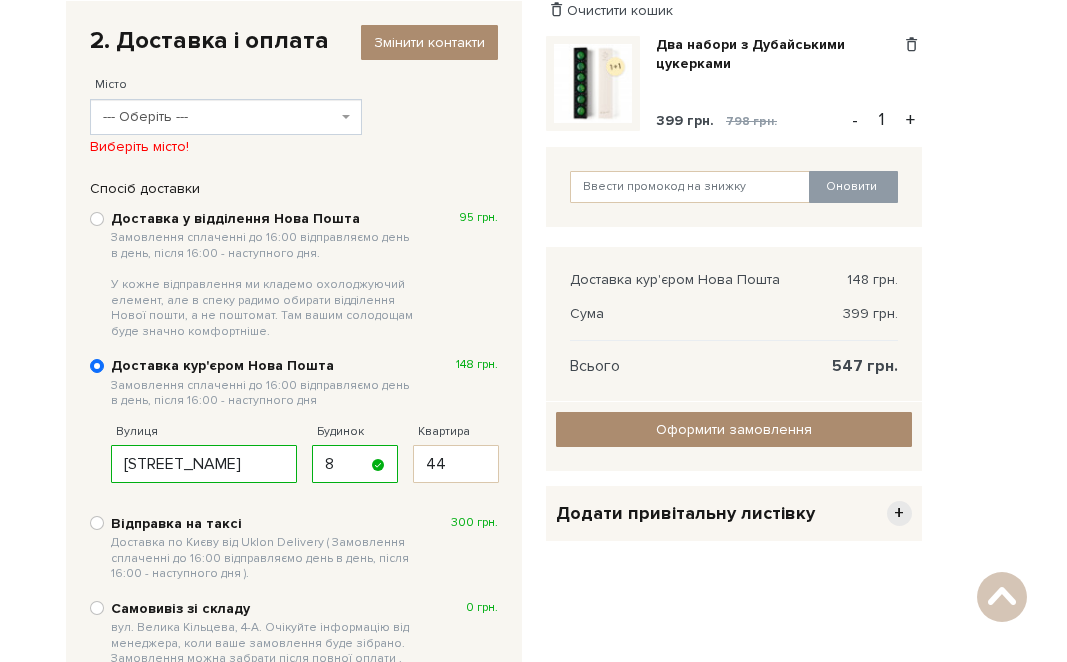click on "--- Оберіть ---" at bounding box center (220, 117) 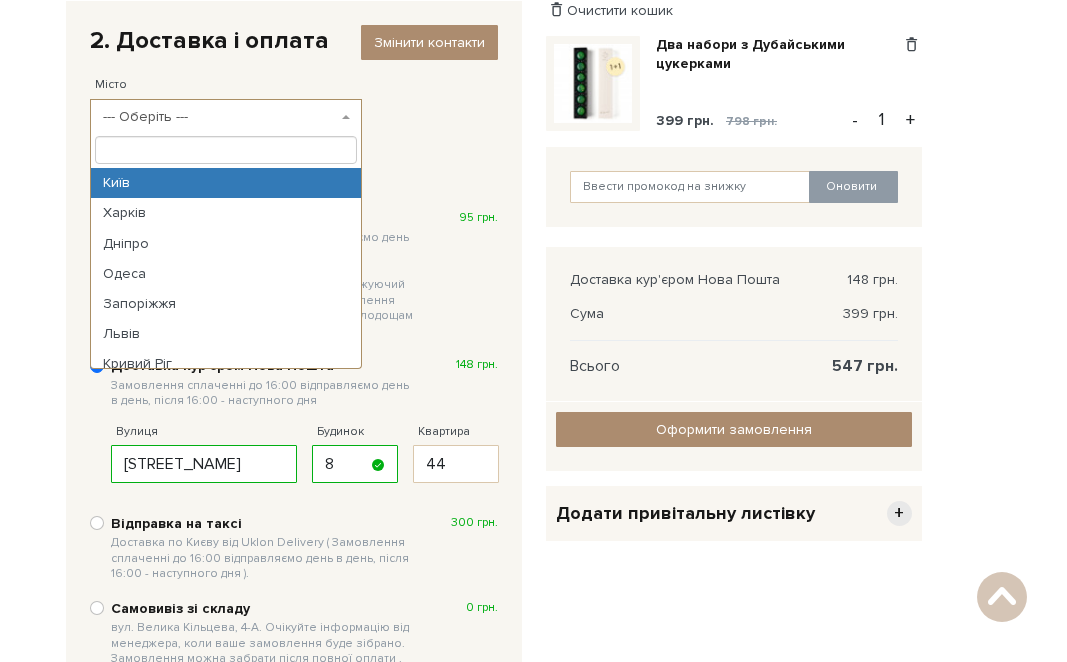 select on "Київ" 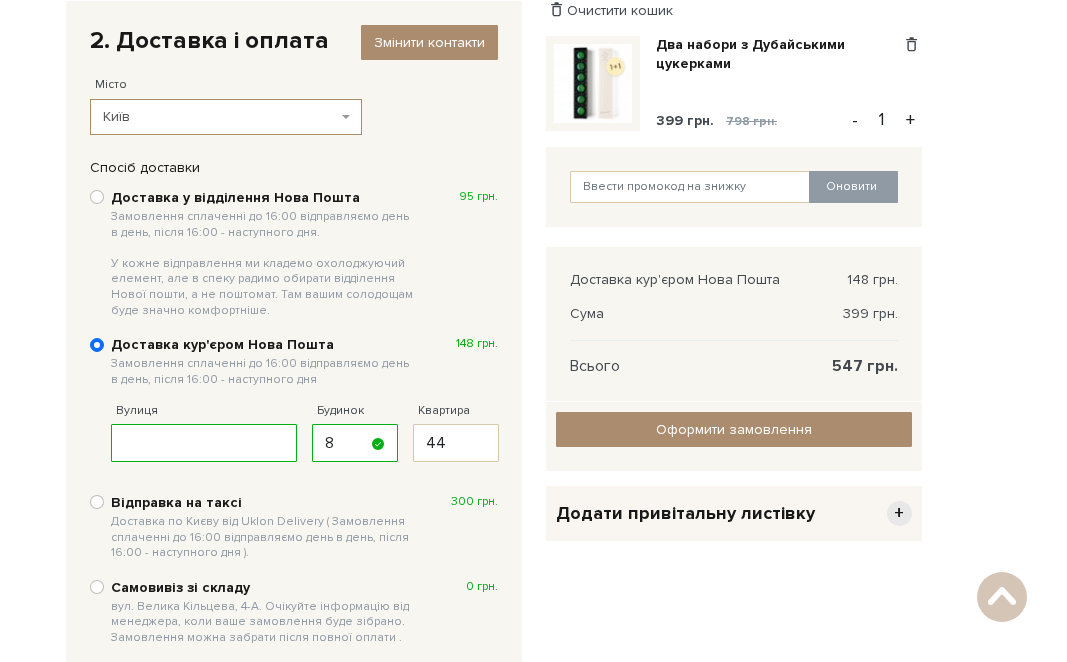 click on "Доставка у відділення Нова Пошта                                                                             Замовлення сплаченні до 16:00 відправляємо день в день, після 16:00 - наступного дня.
У кожне відправлення ми кладемо охолоджуючий елемент, але в спеку радимо обирати відділення Нової пошти, а не поштомат. Там вашим солодощам буде значно комфортніше.
95 грн." at bounding box center [97, 197] 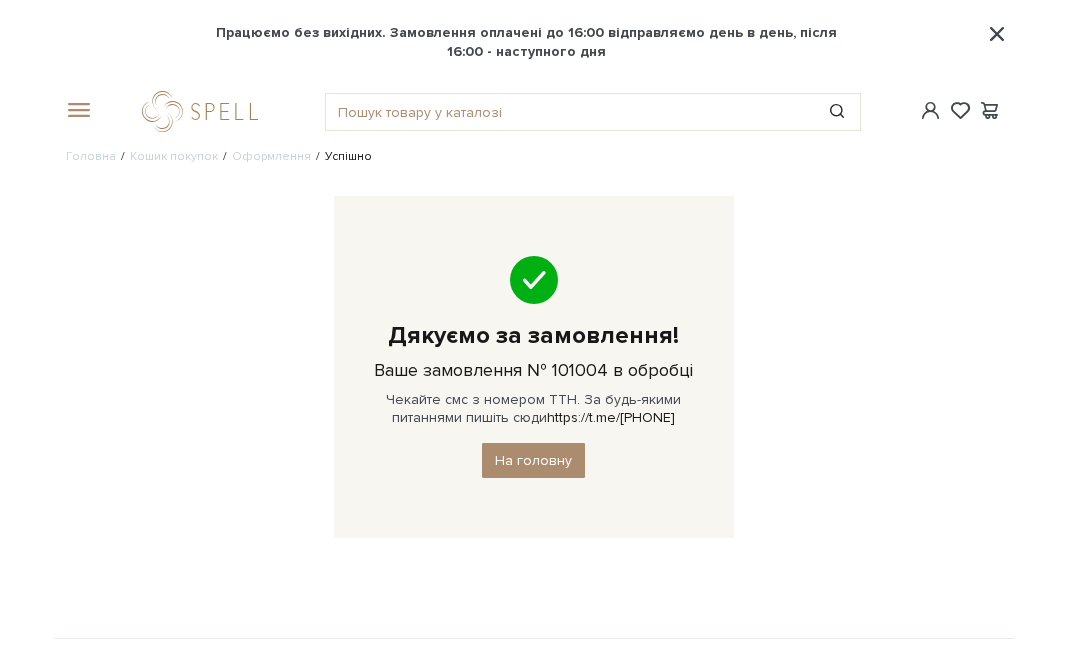 scroll, scrollTop: 0, scrollLeft: 0, axis: both 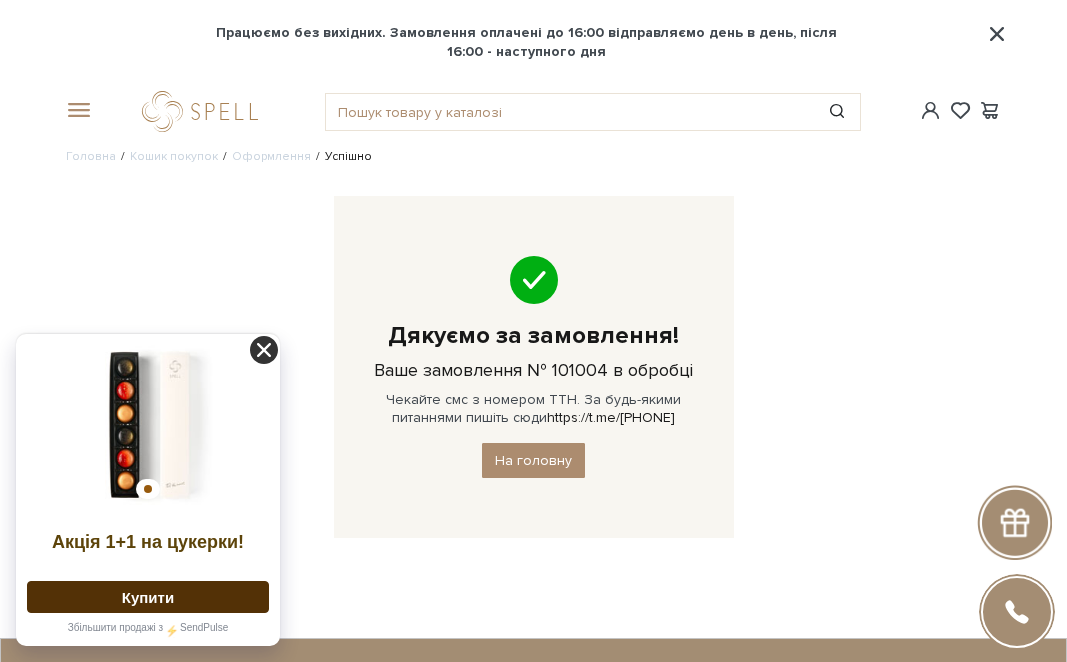 click 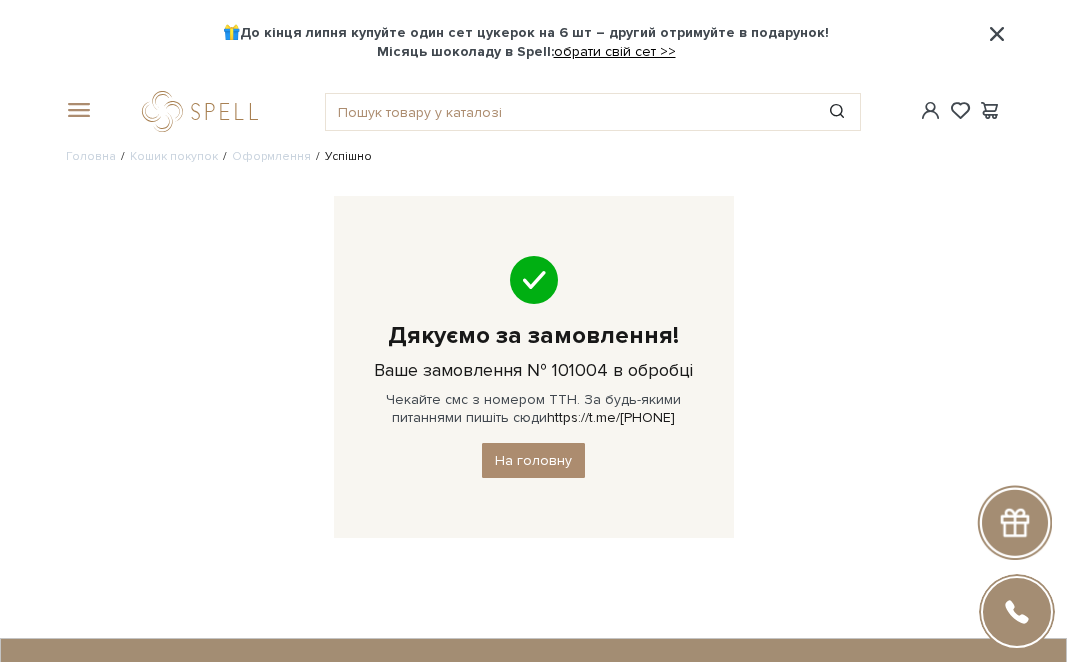 click on "Головна
Кошик покупок
Оформлення
Успішно
Дякуємо за замовлення!
Ваше замовлення № 101004 в обробці                     Чекайте смс з номером ТТН. За будь-якими питаннями пишіть сюди  https://t.me/[PHONE]
На головну
Додати привітальну листівку
+
Листівка до Дня народження лавандова" at bounding box center (534, 358) 